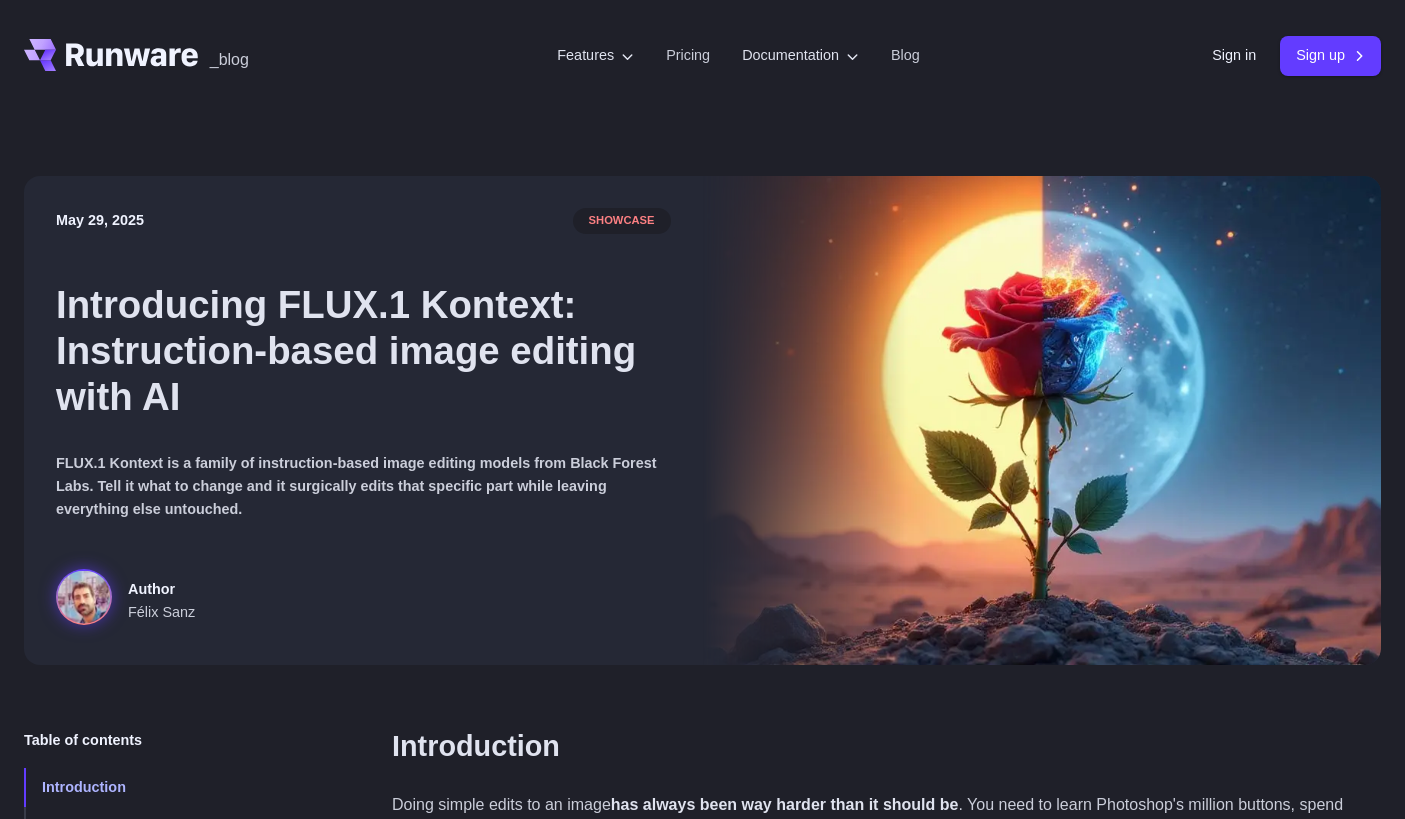 scroll, scrollTop: 0, scrollLeft: 0, axis: both 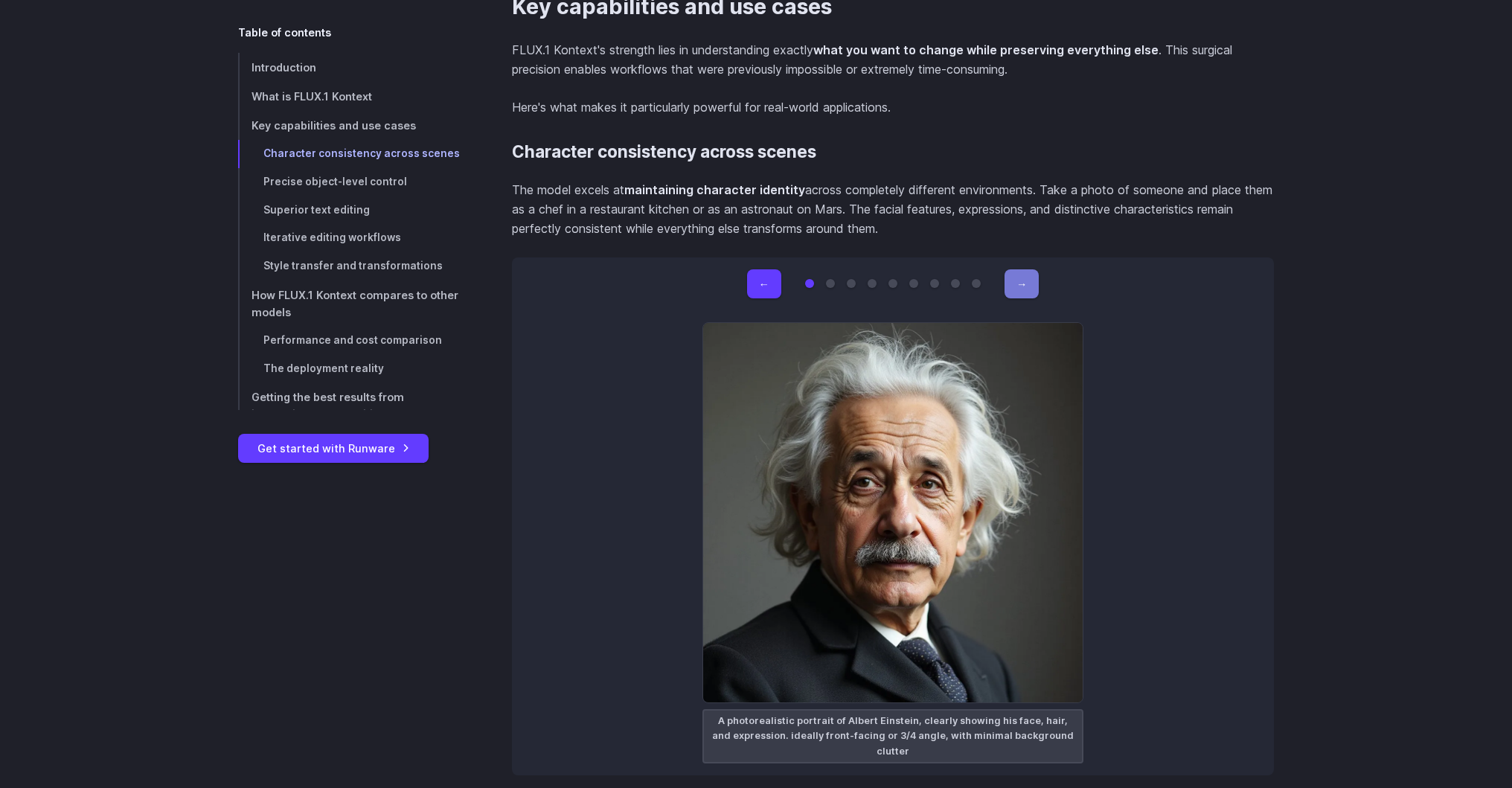 click on "→" at bounding box center (1022, 284) 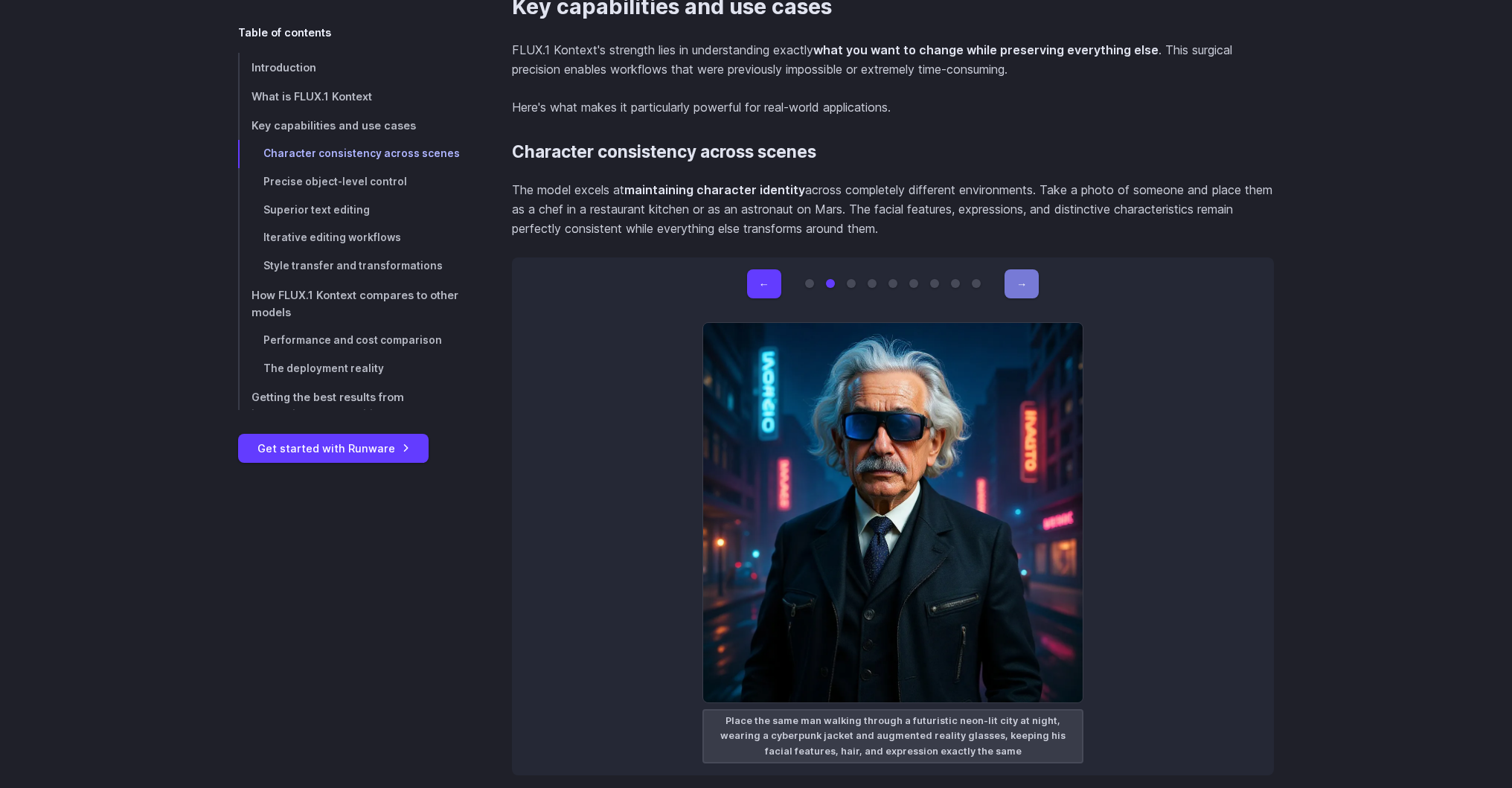 click on "→" at bounding box center [1022, 284] 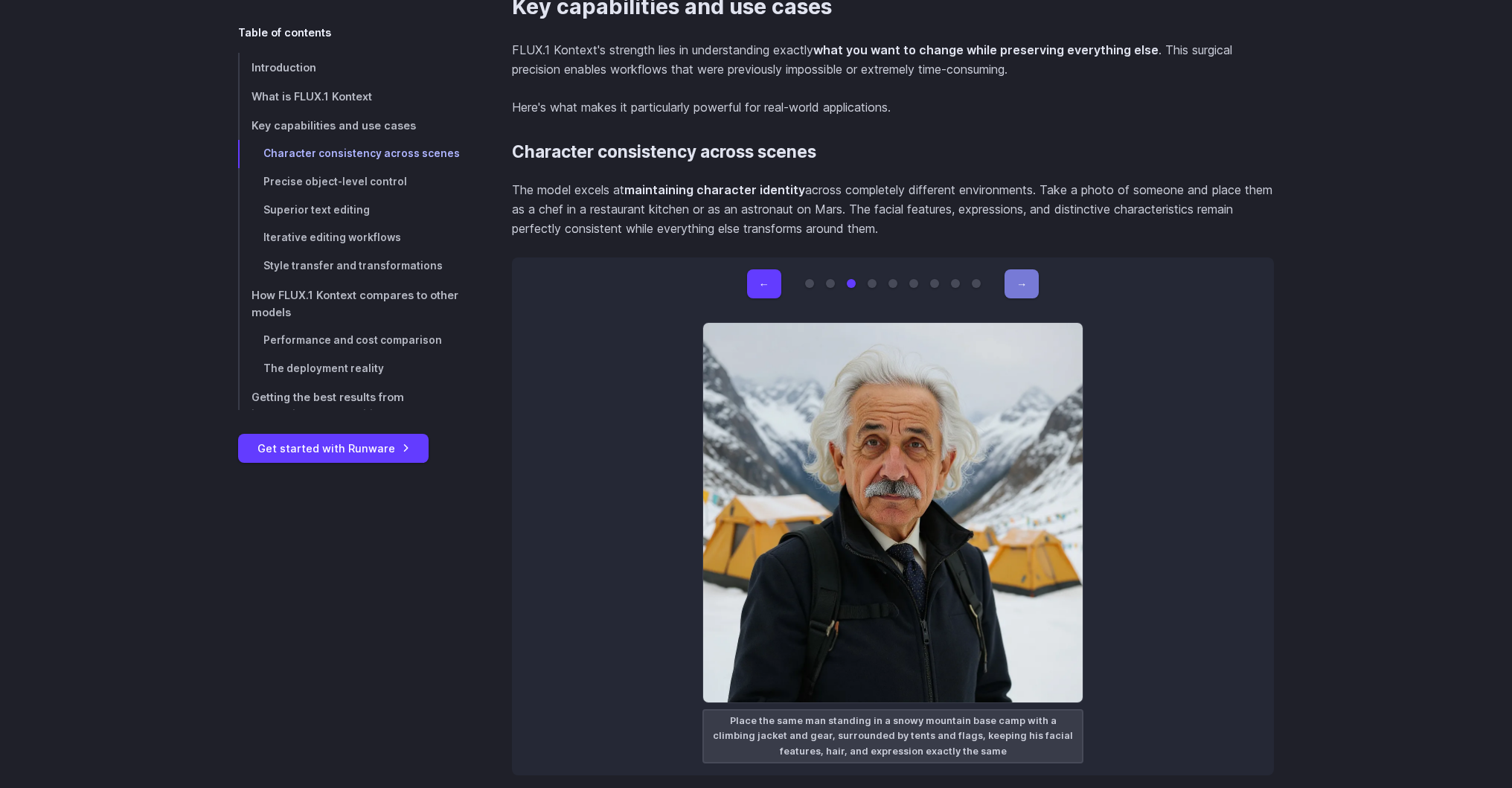 click on "→" at bounding box center [1022, 284] 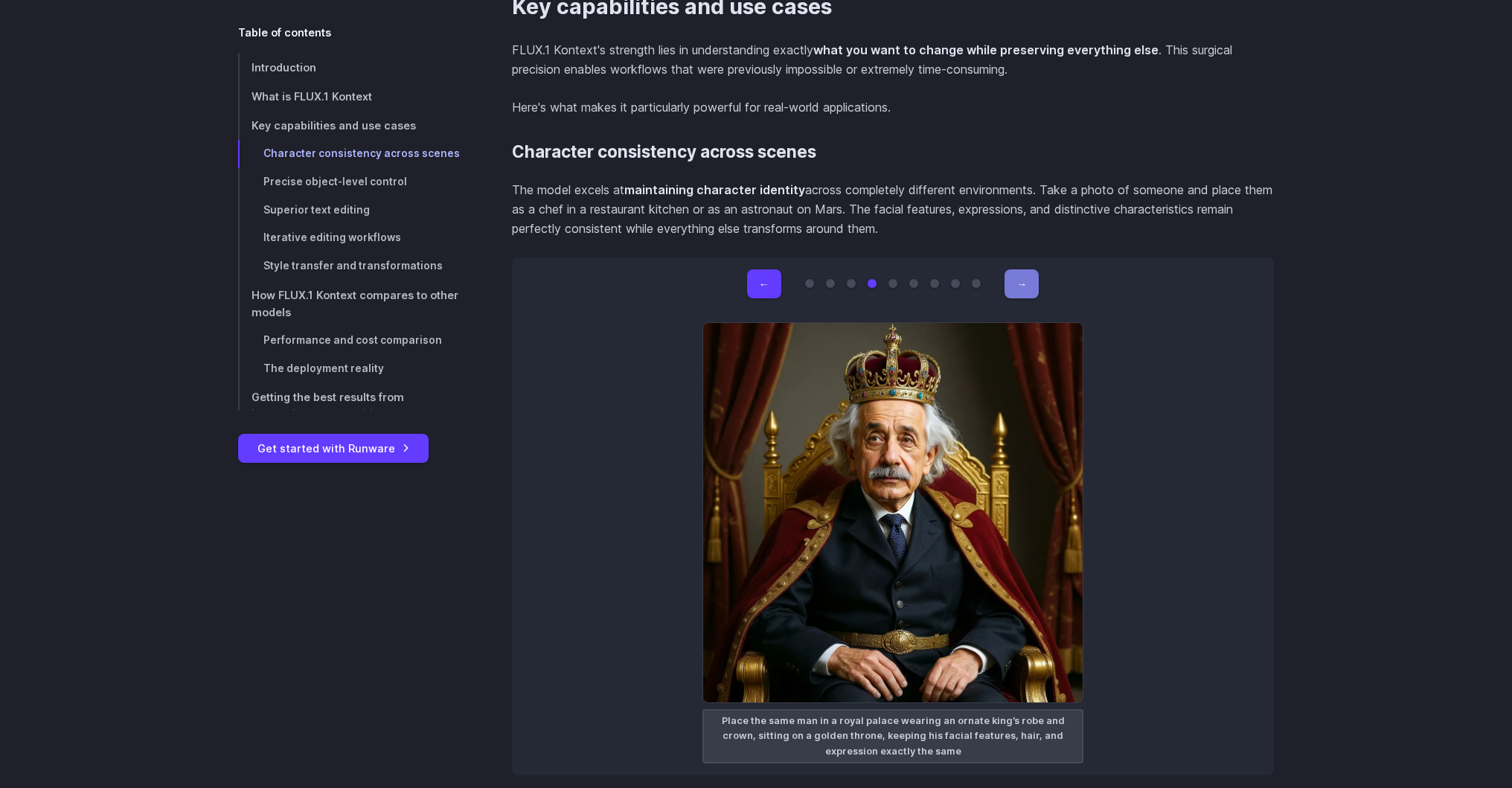 click on "→" at bounding box center [1022, 284] 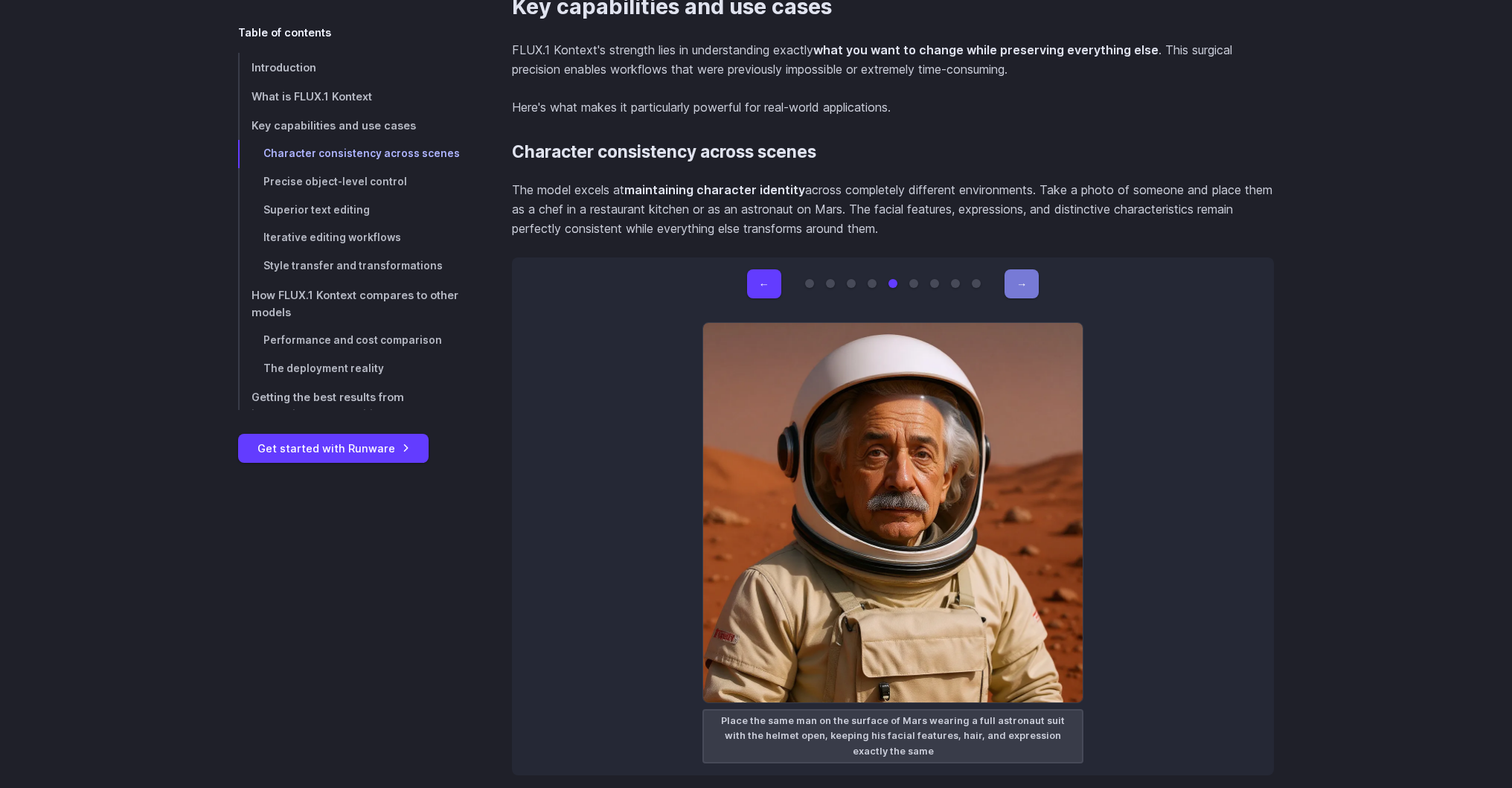 click on "→" at bounding box center [1022, 284] 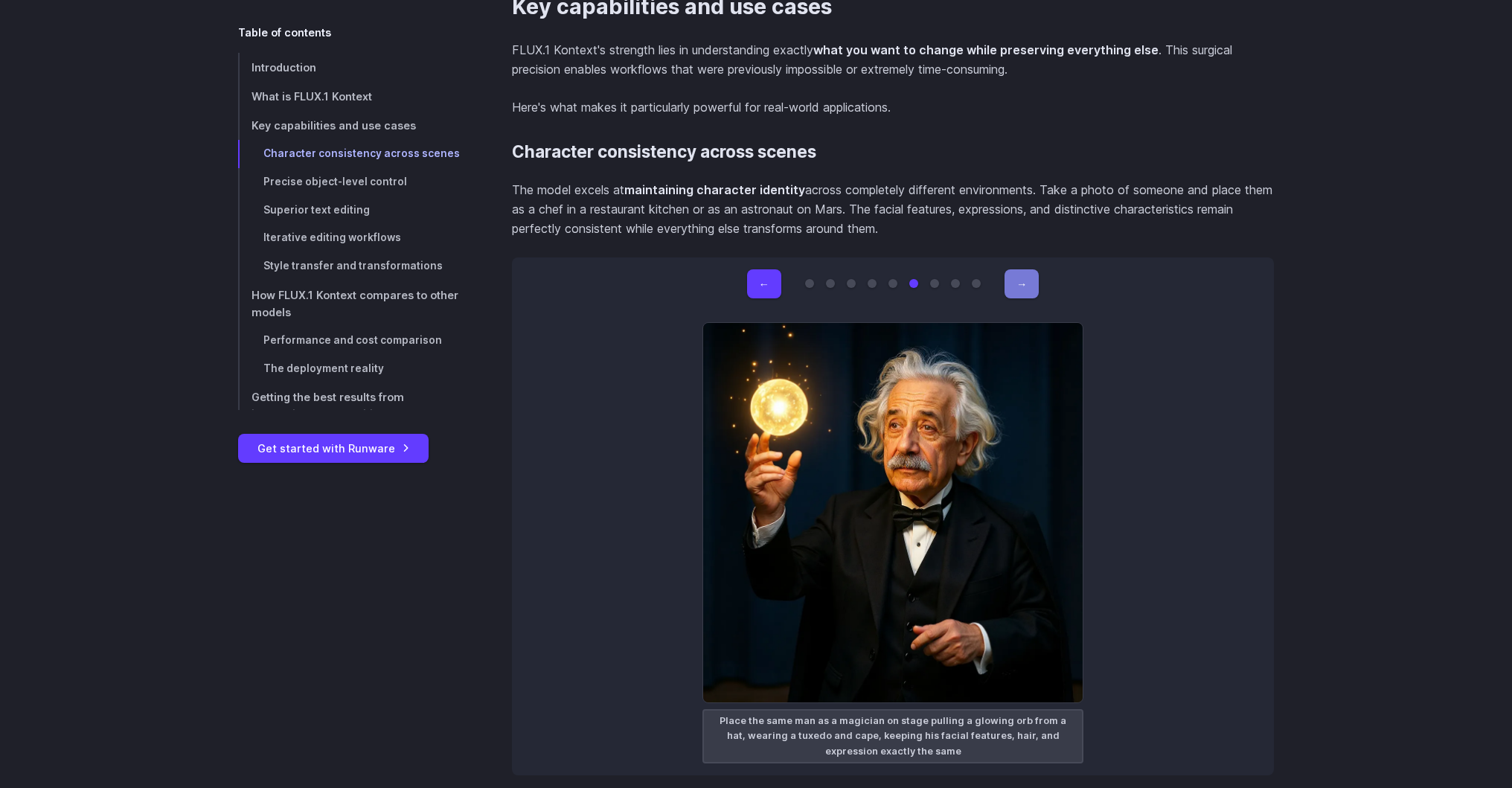 click on "→" at bounding box center [1022, 284] 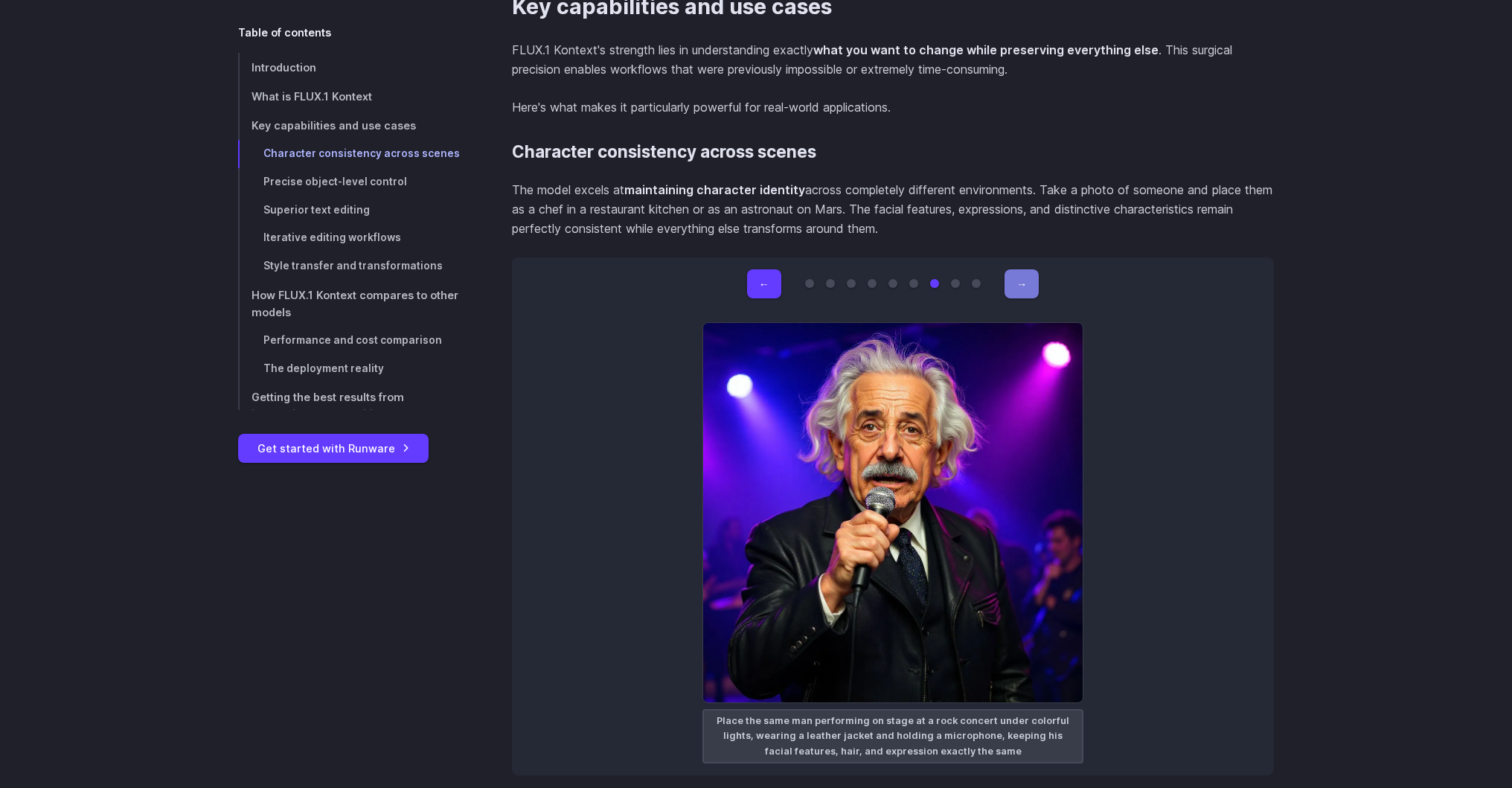 click on "→" at bounding box center [1022, 284] 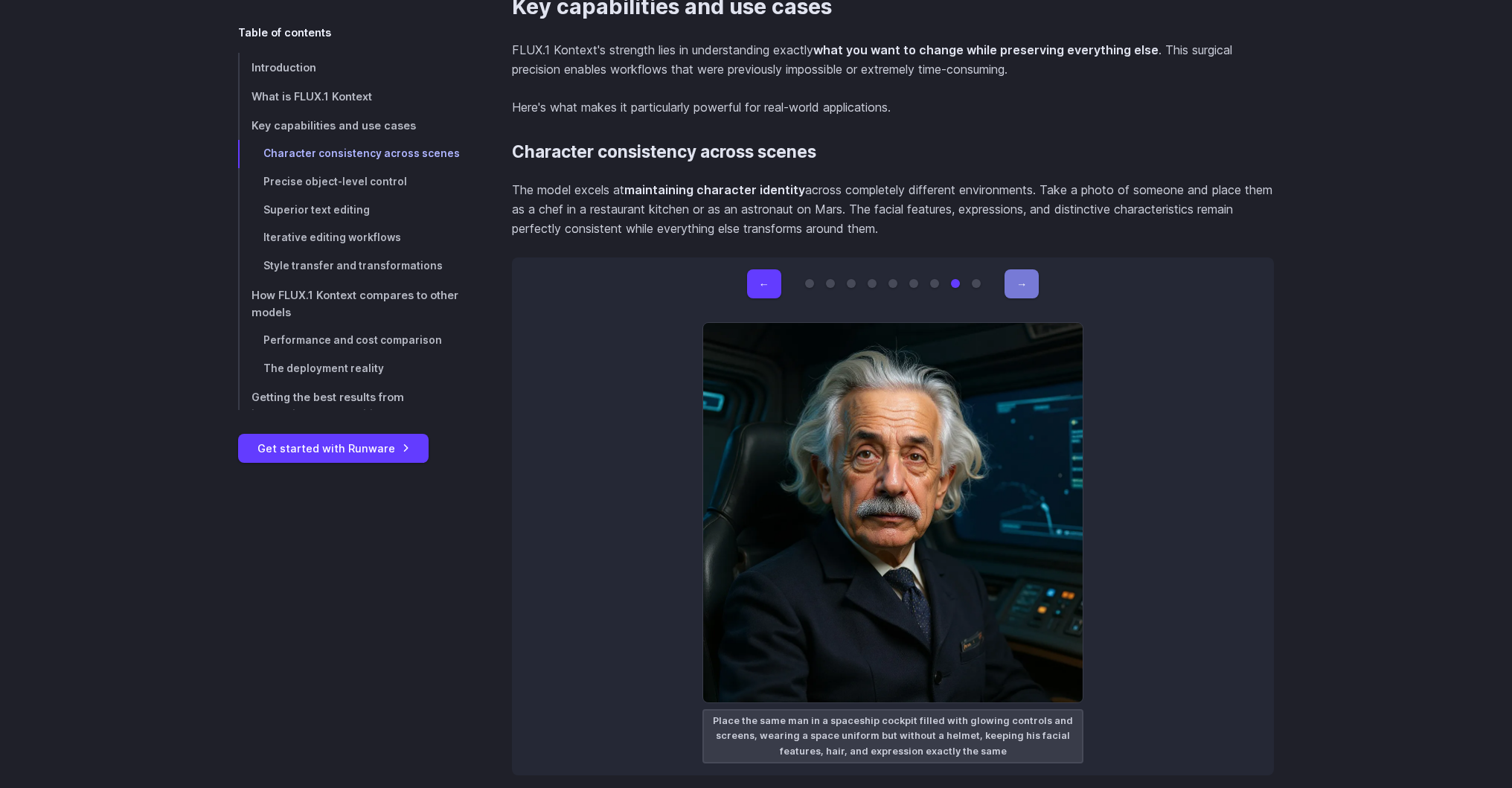click on "→" at bounding box center [1022, 284] 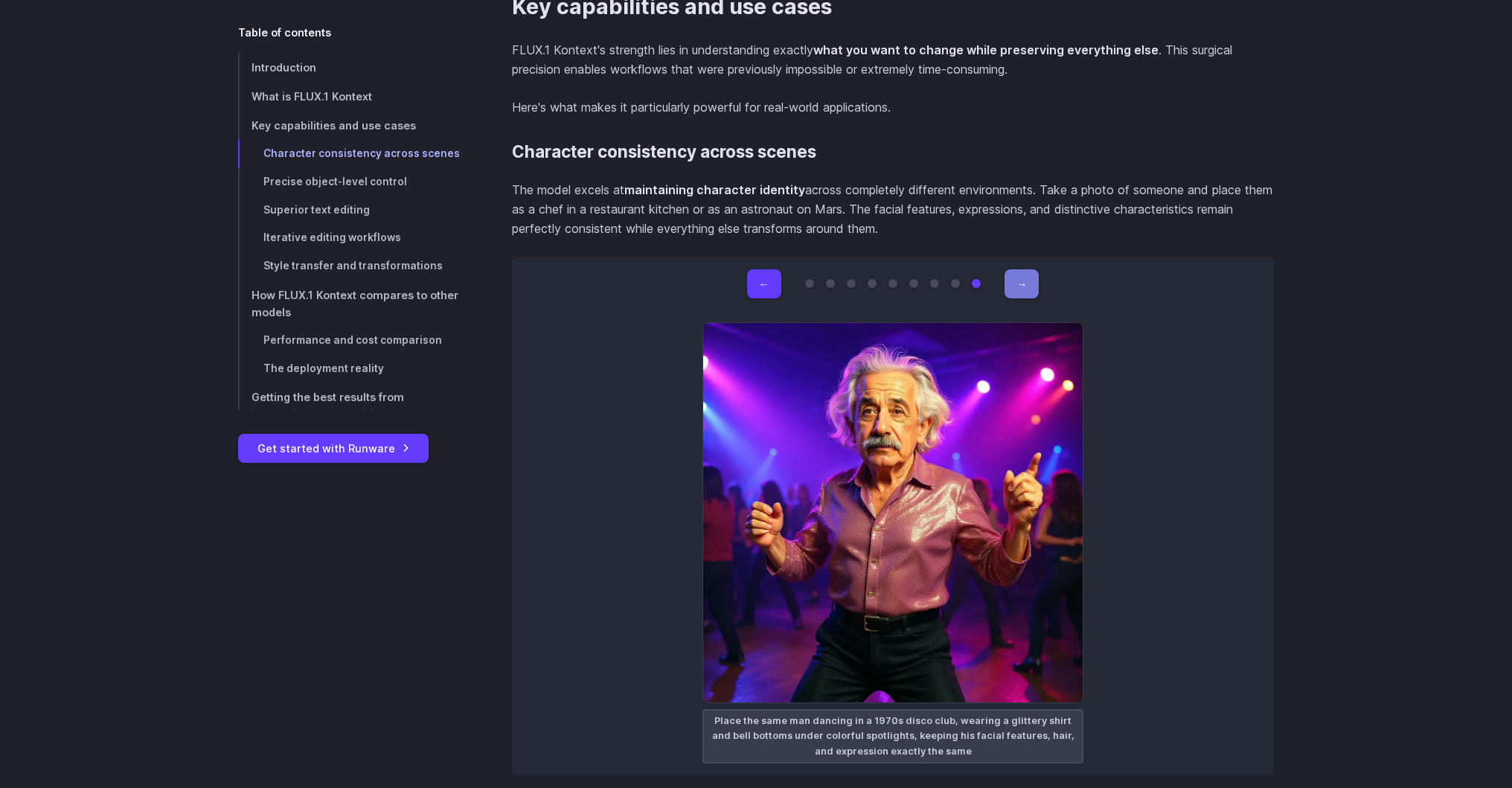 click on "→" at bounding box center [1022, 284] 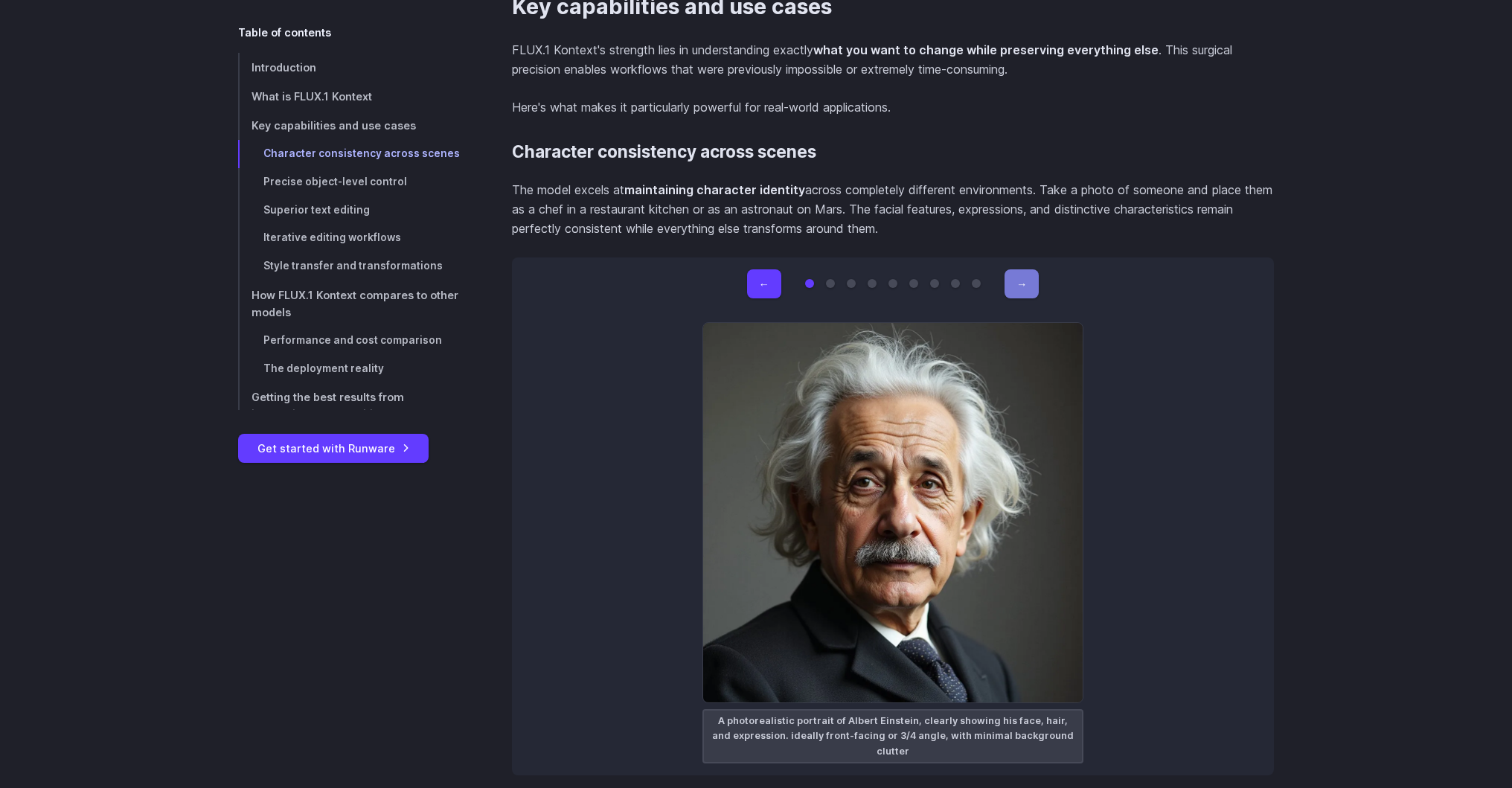 click on "→" at bounding box center [1022, 284] 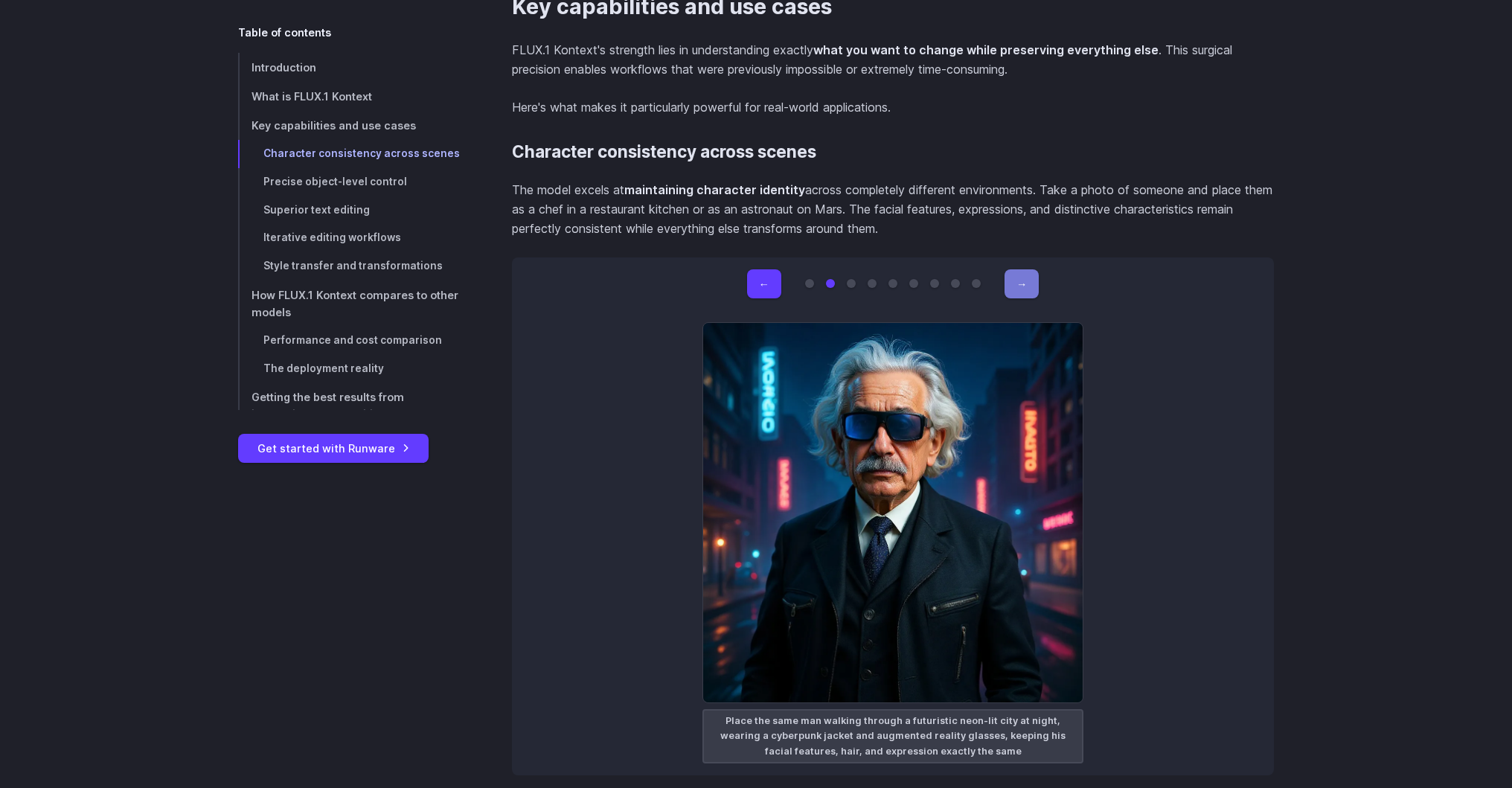click on "→" at bounding box center (1022, 284) 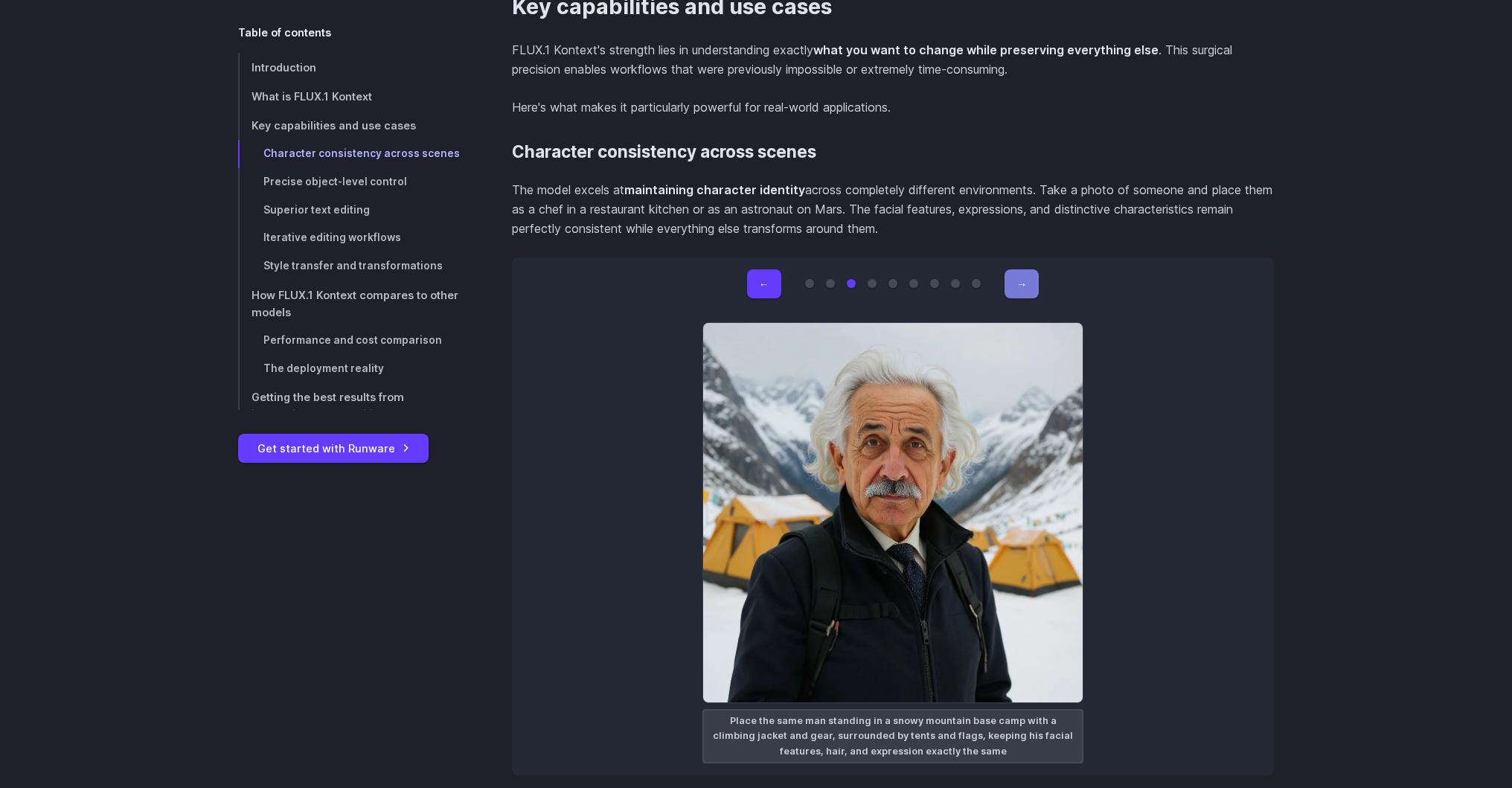click on "→" at bounding box center [1022, 284] 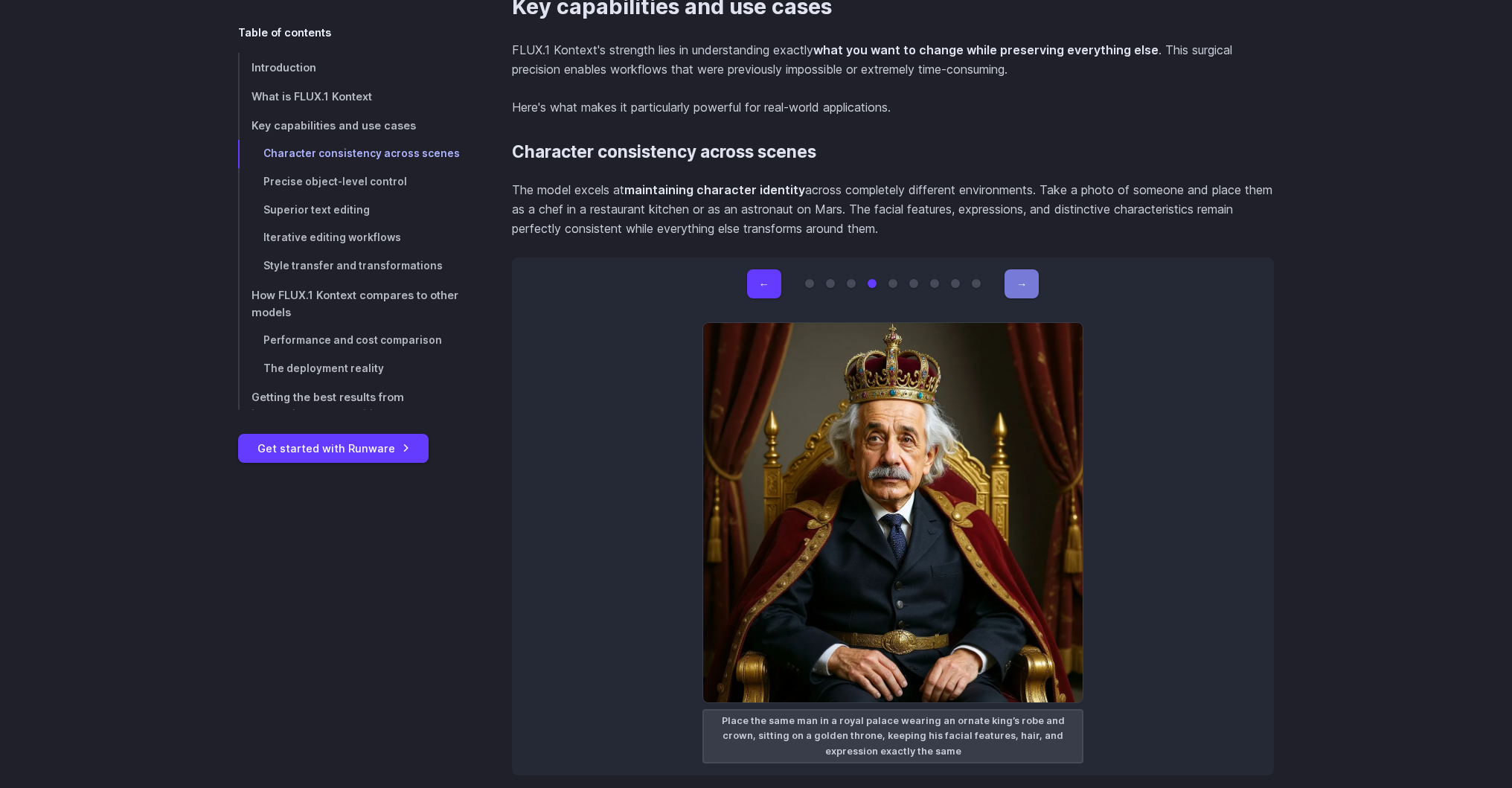 click on "→" at bounding box center (1022, 284) 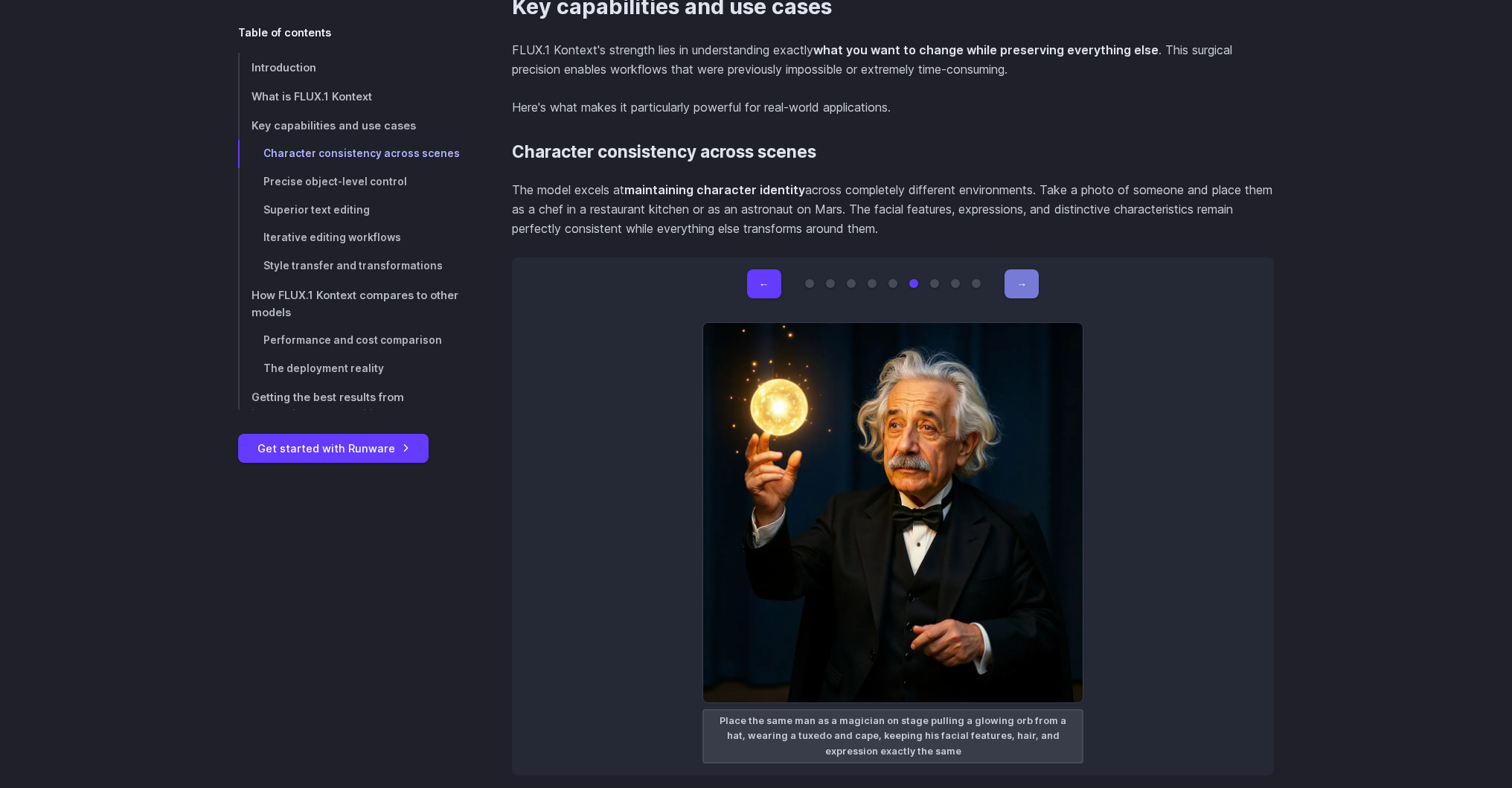 click on "→" at bounding box center (1022, 284) 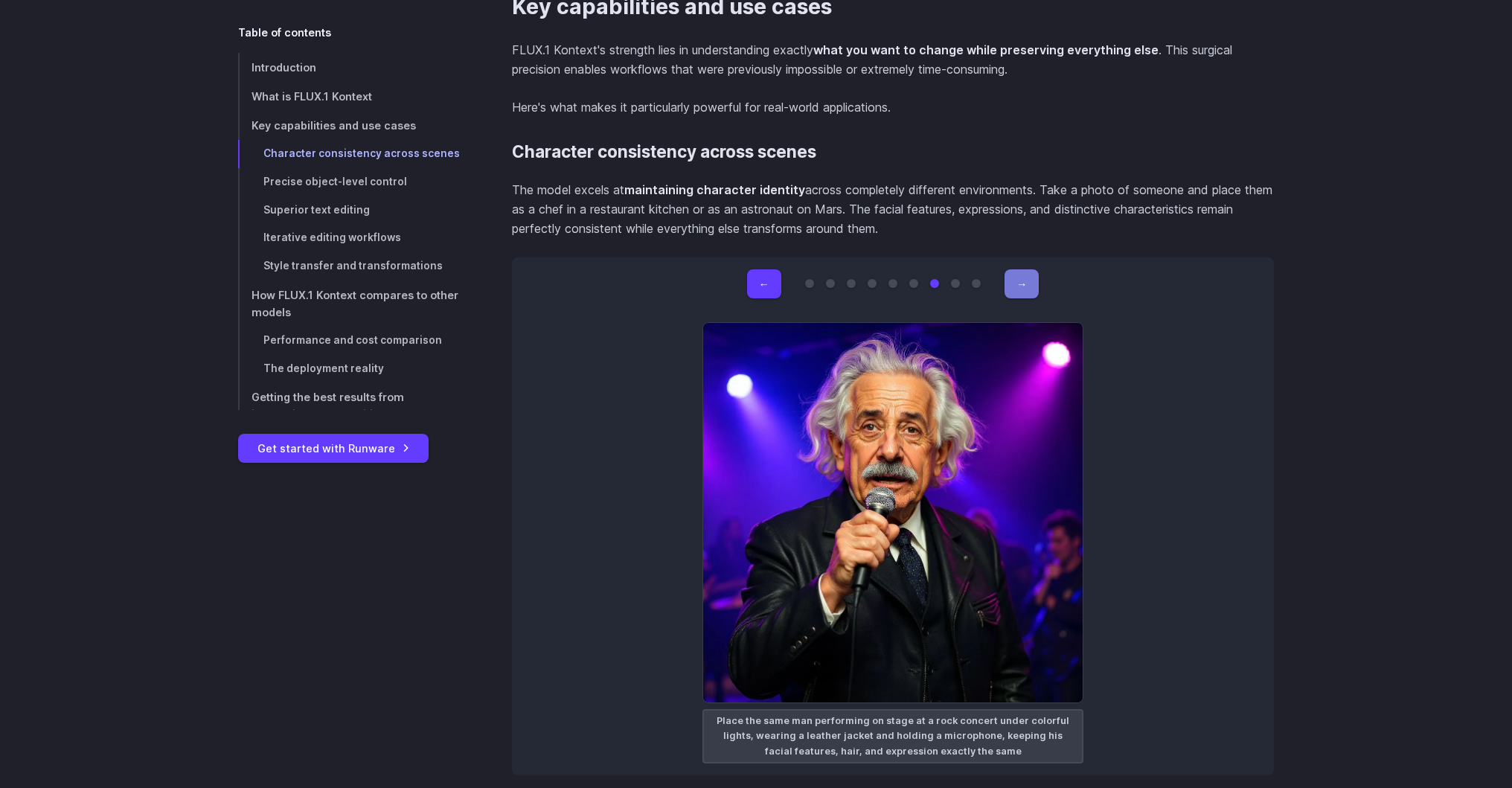 click on "→" at bounding box center [1022, 284] 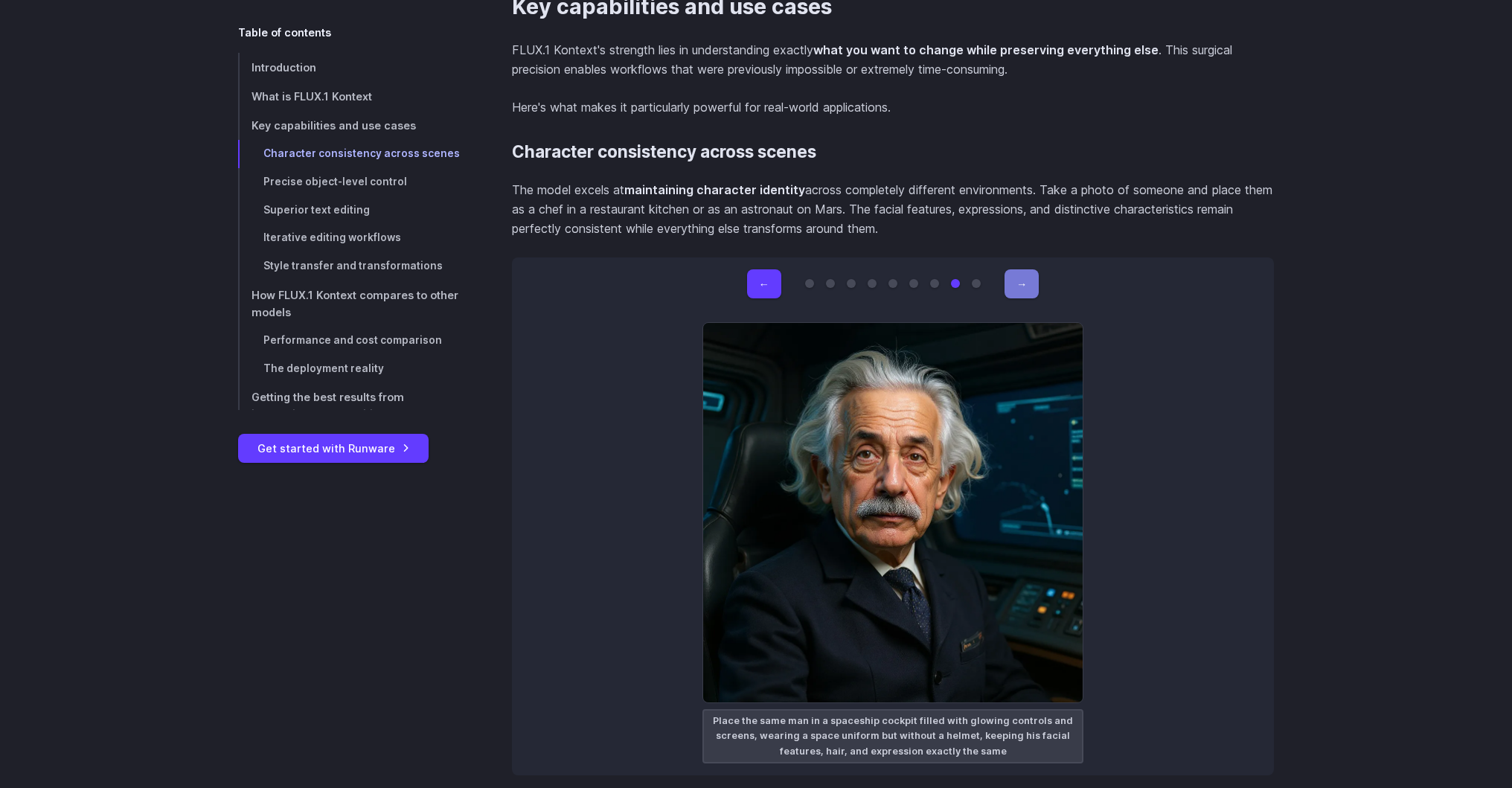 click on "→" at bounding box center [1022, 284] 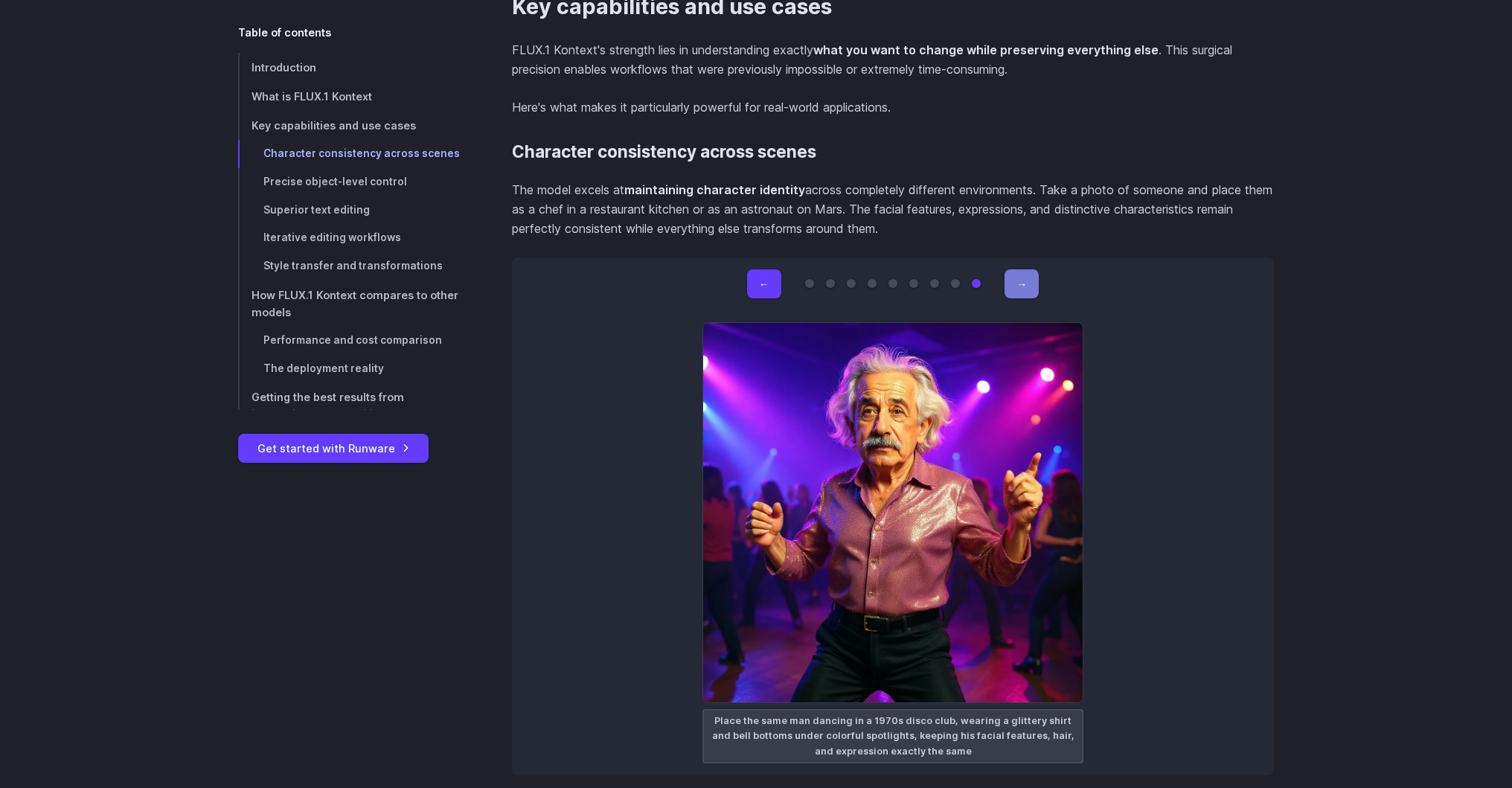 click on "→" at bounding box center (1022, 284) 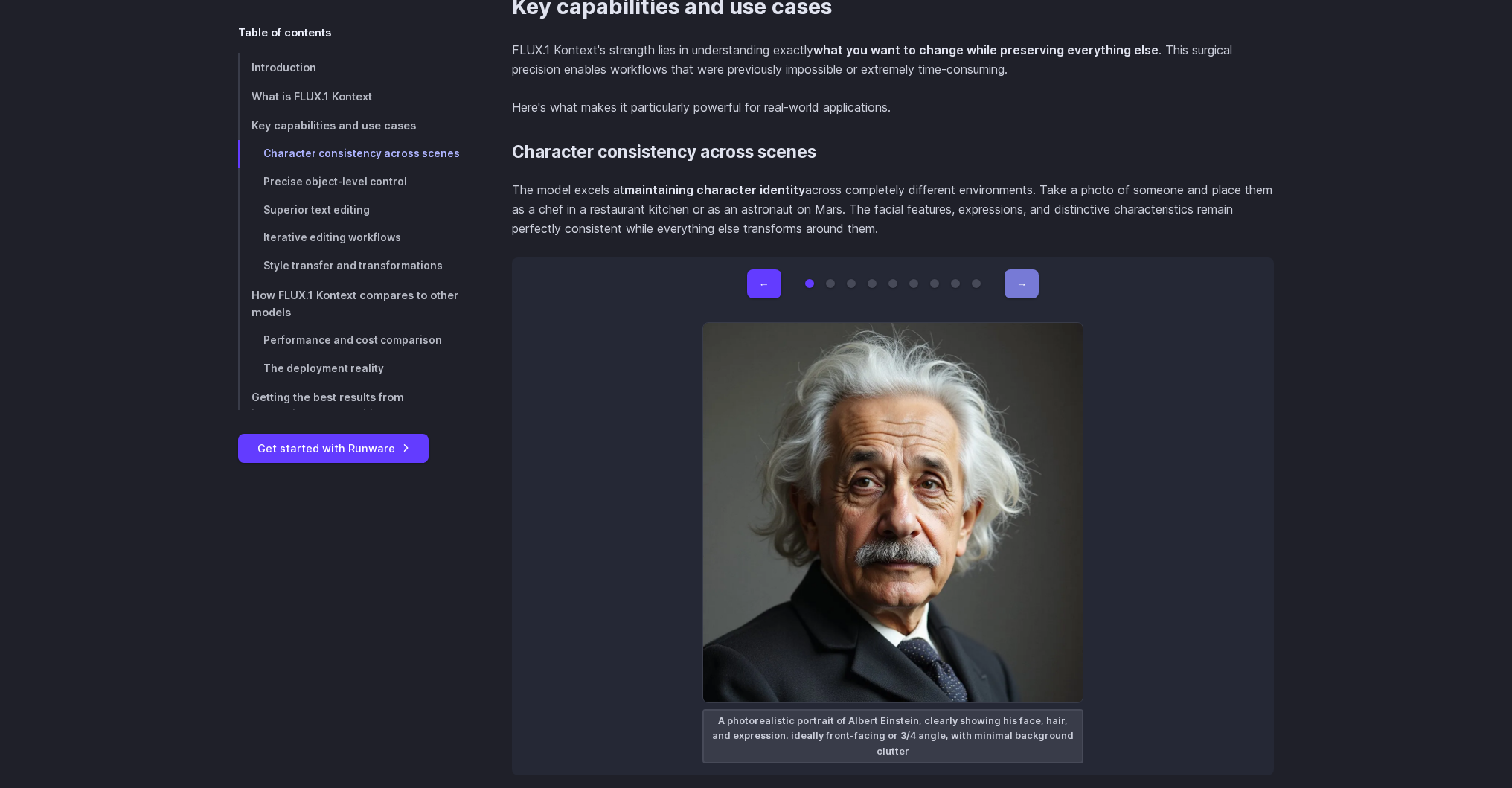 click on "→" at bounding box center (1022, 284) 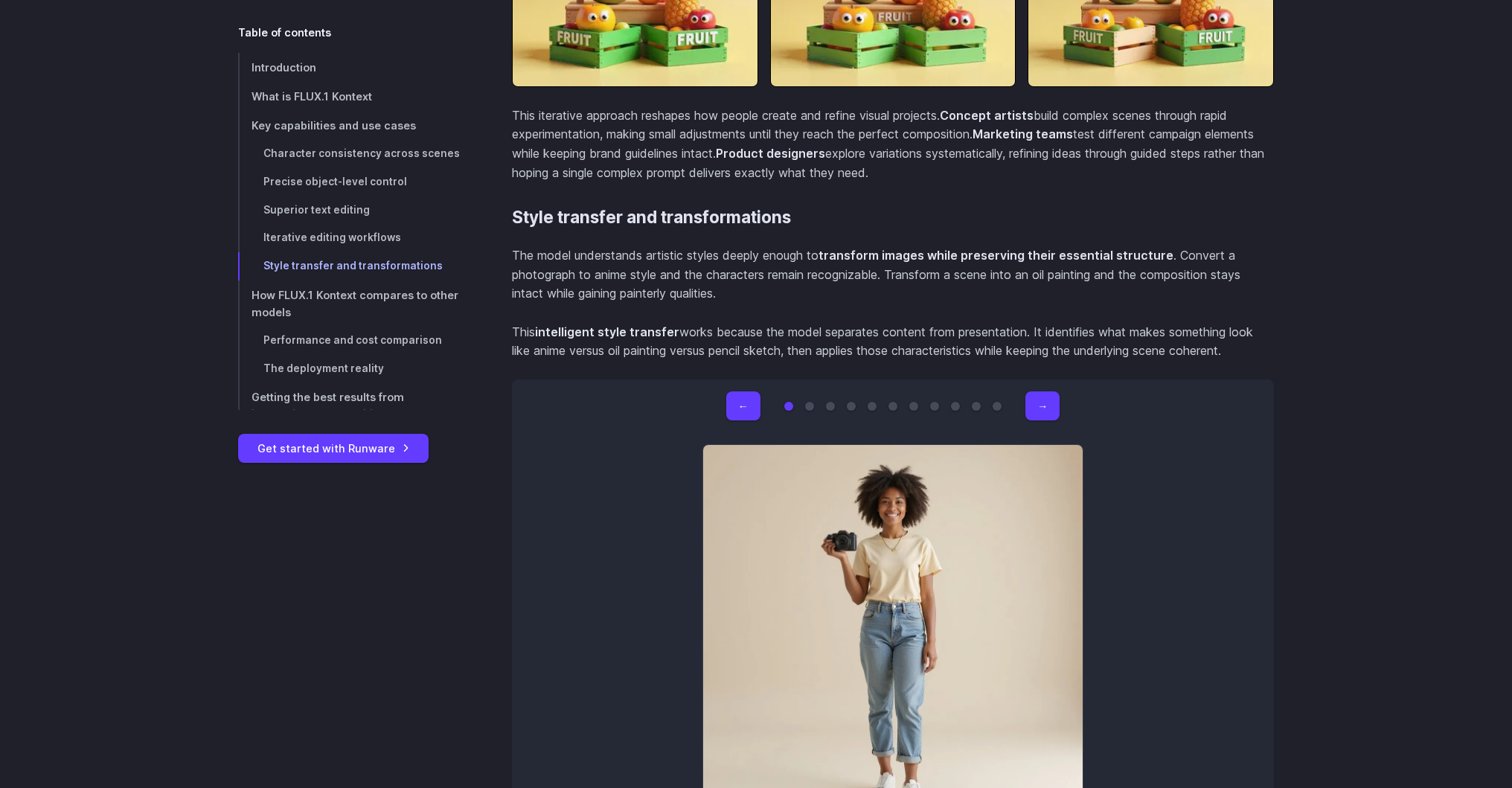 scroll, scrollTop: 9681, scrollLeft: 0, axis: vertical 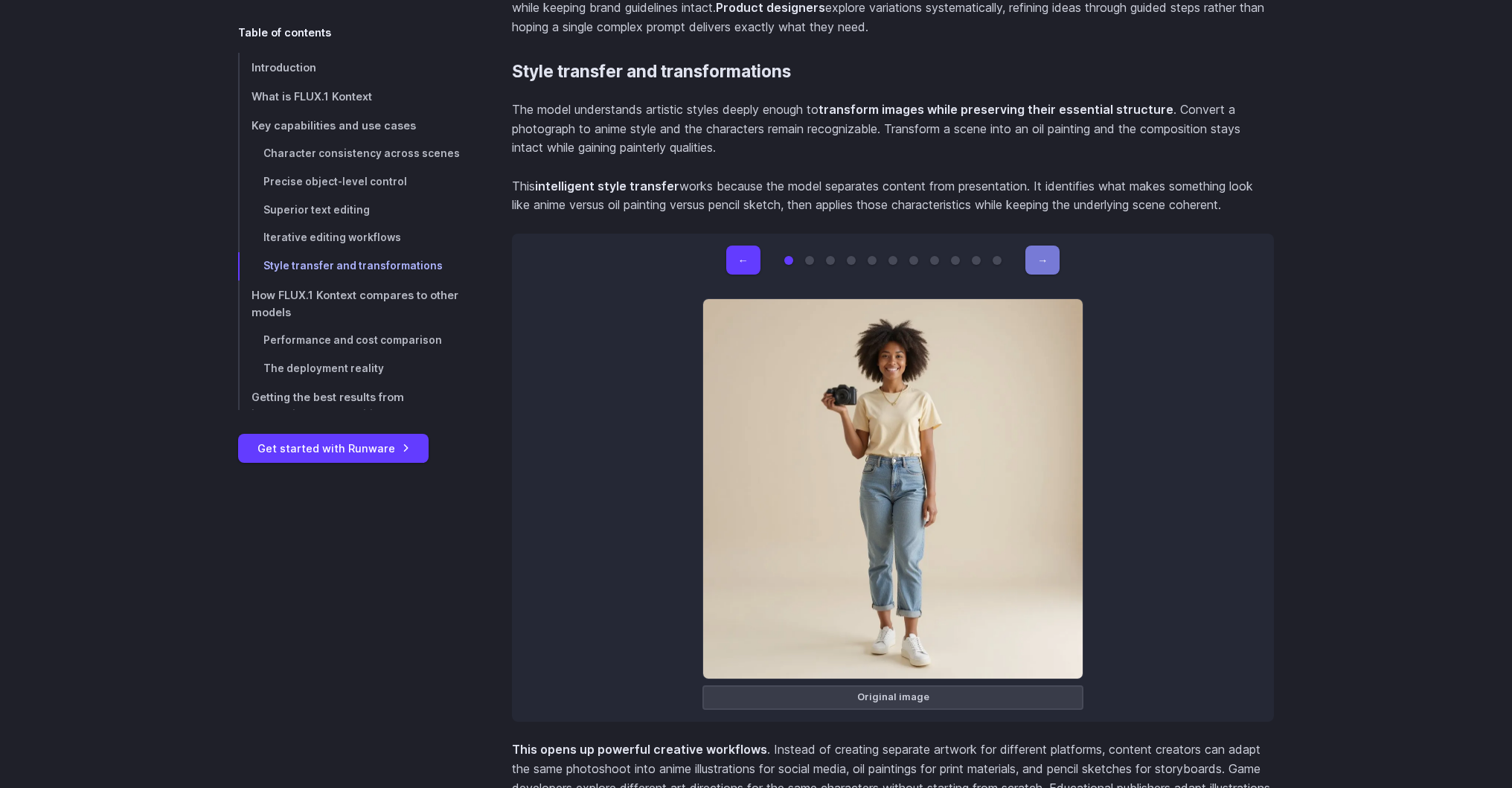 click on "→" at bounding box center (1042, 260) 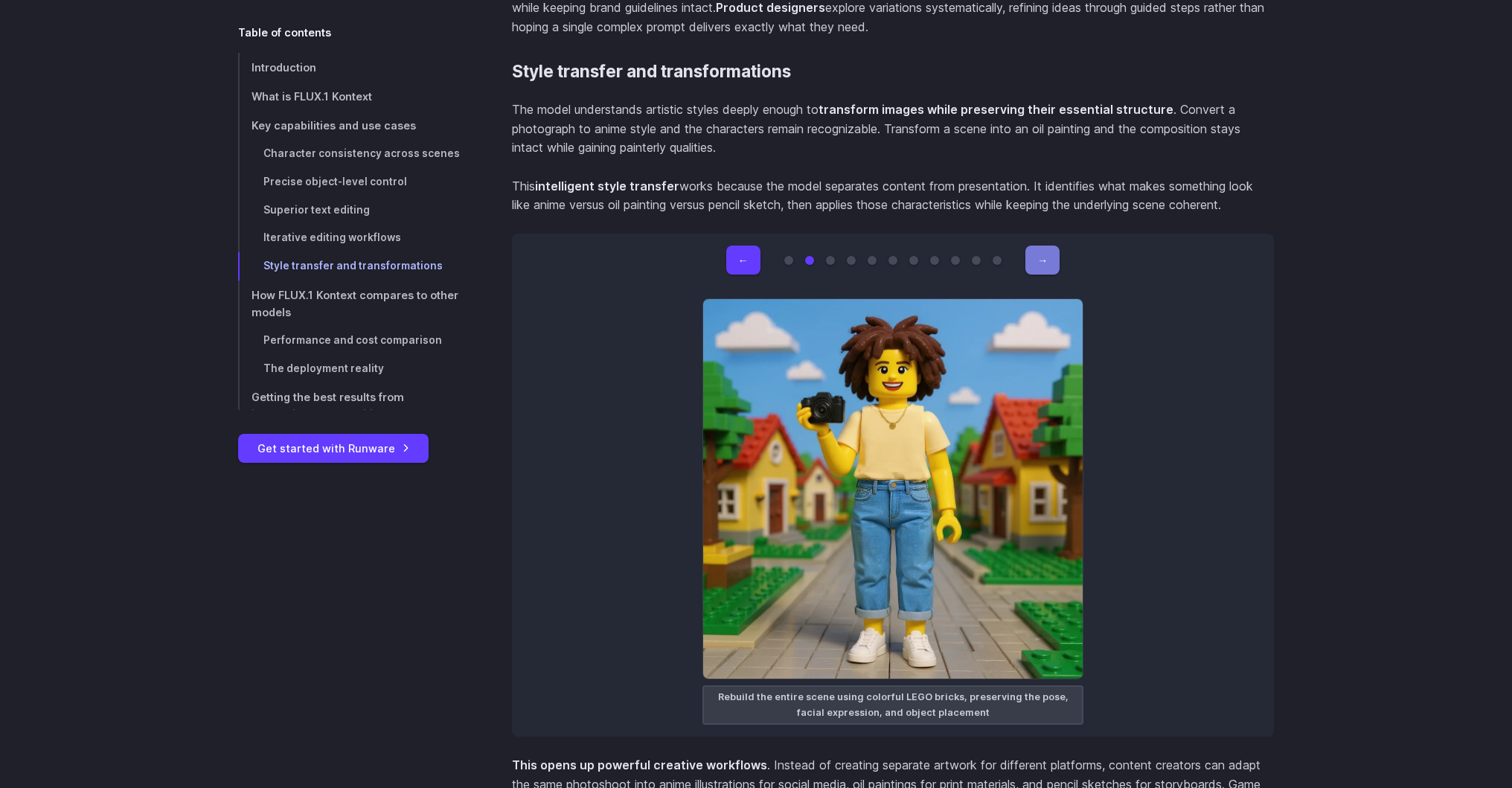 click on "→" at bounding box center [1042, 260] 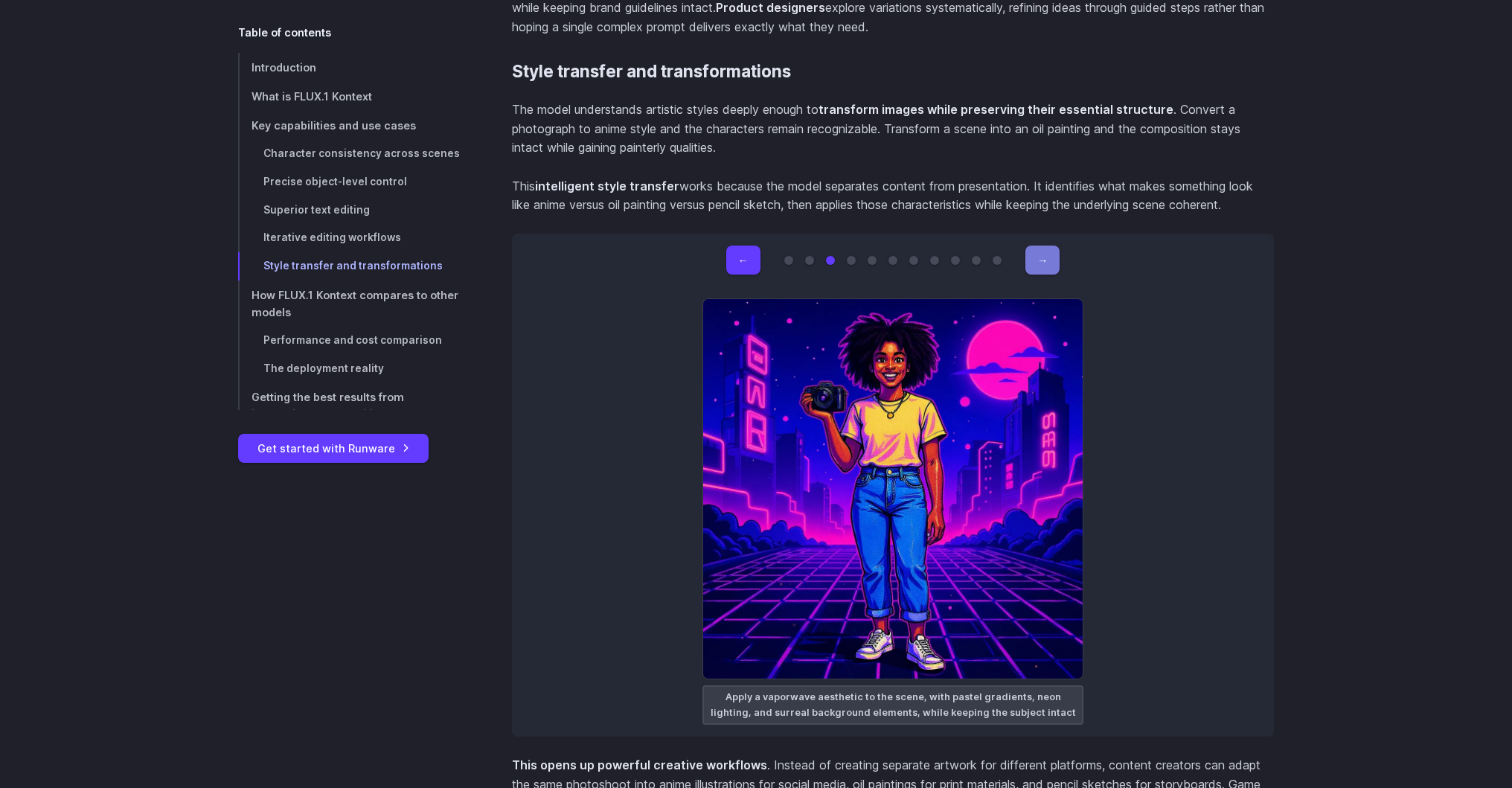 click on "→" at bounding box center (1042, 260) 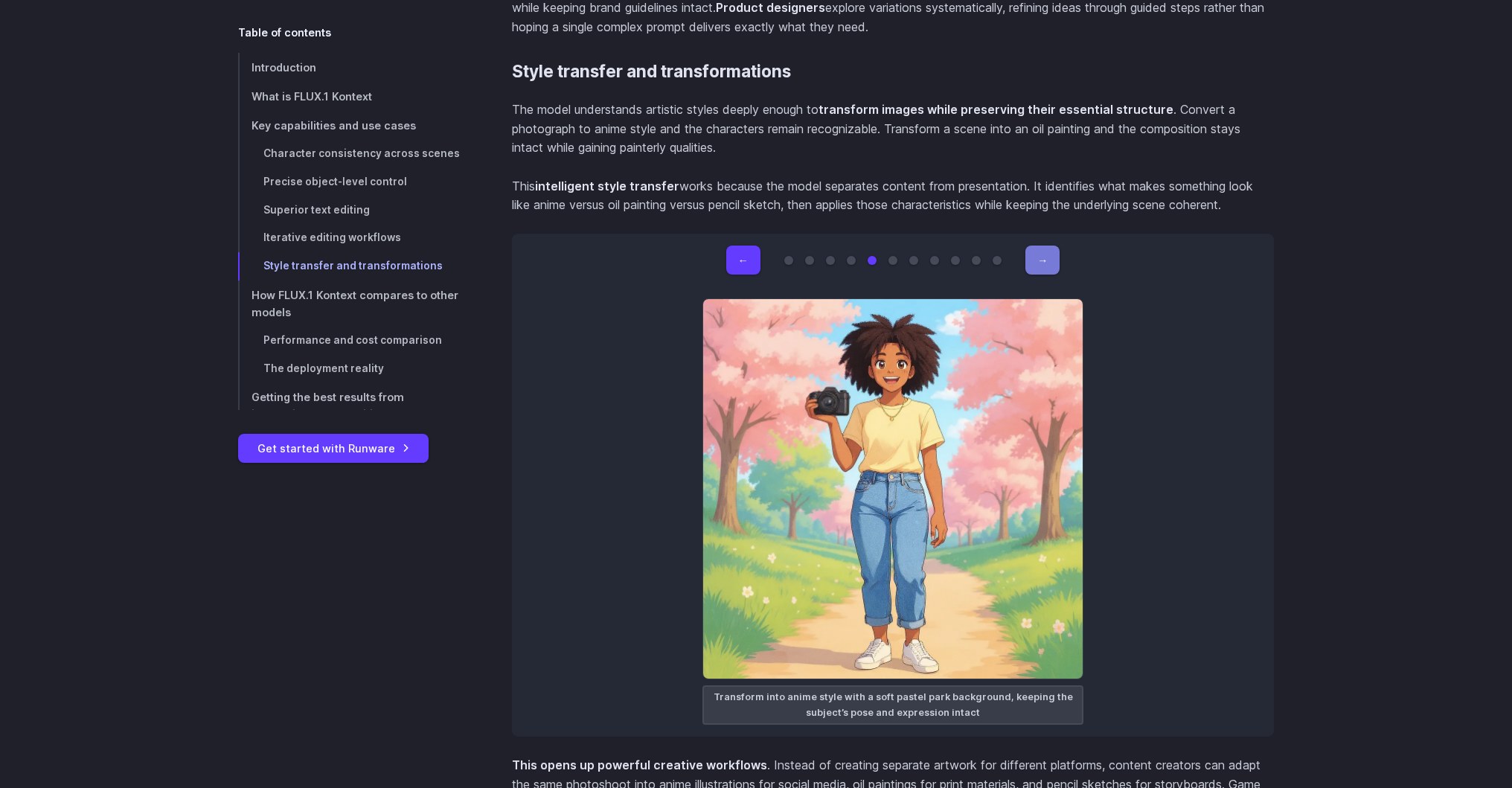 click on "→" at bounding box center [1042, 260] 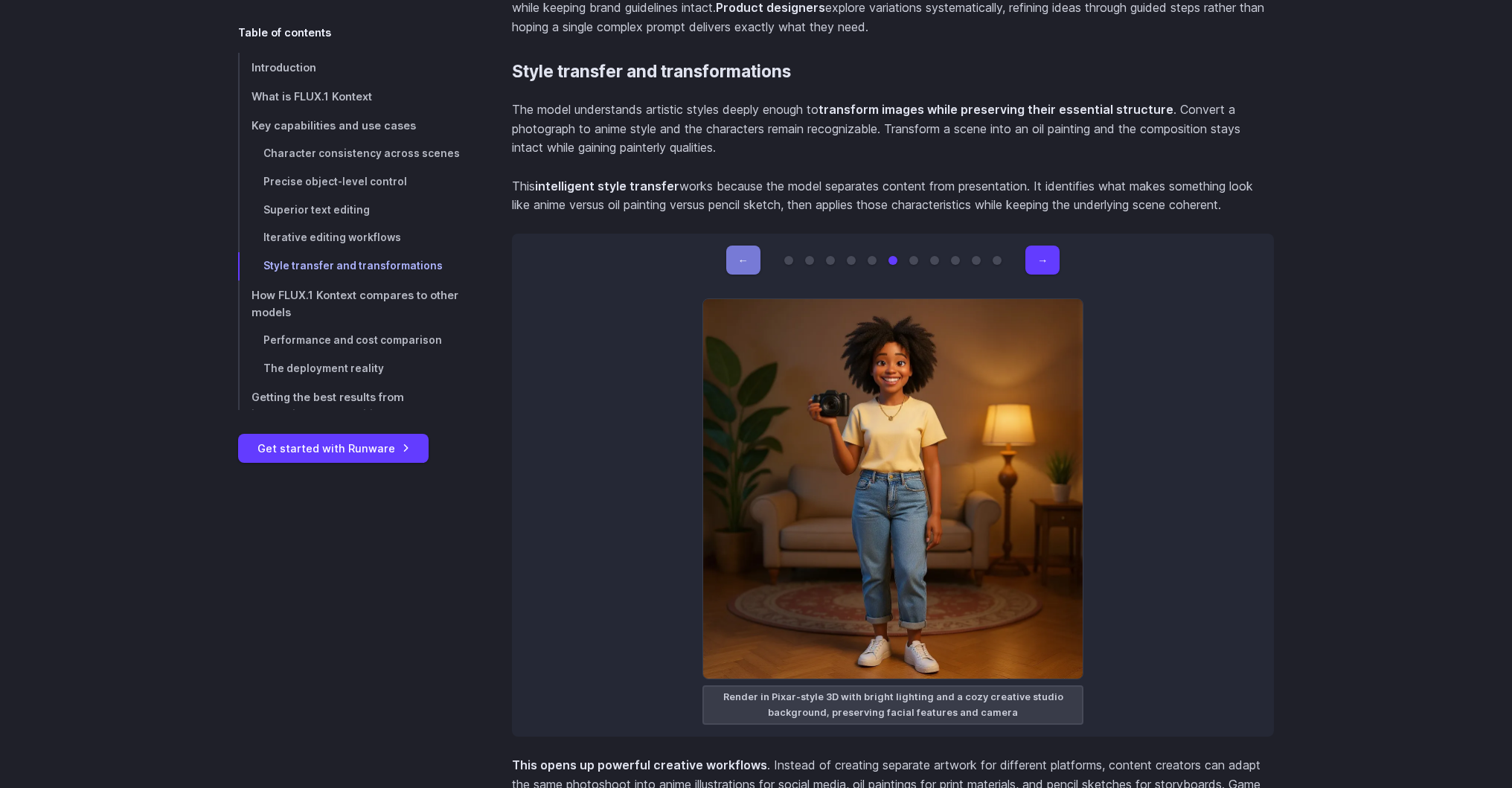 click on "←" at bounding box center (743, 260) 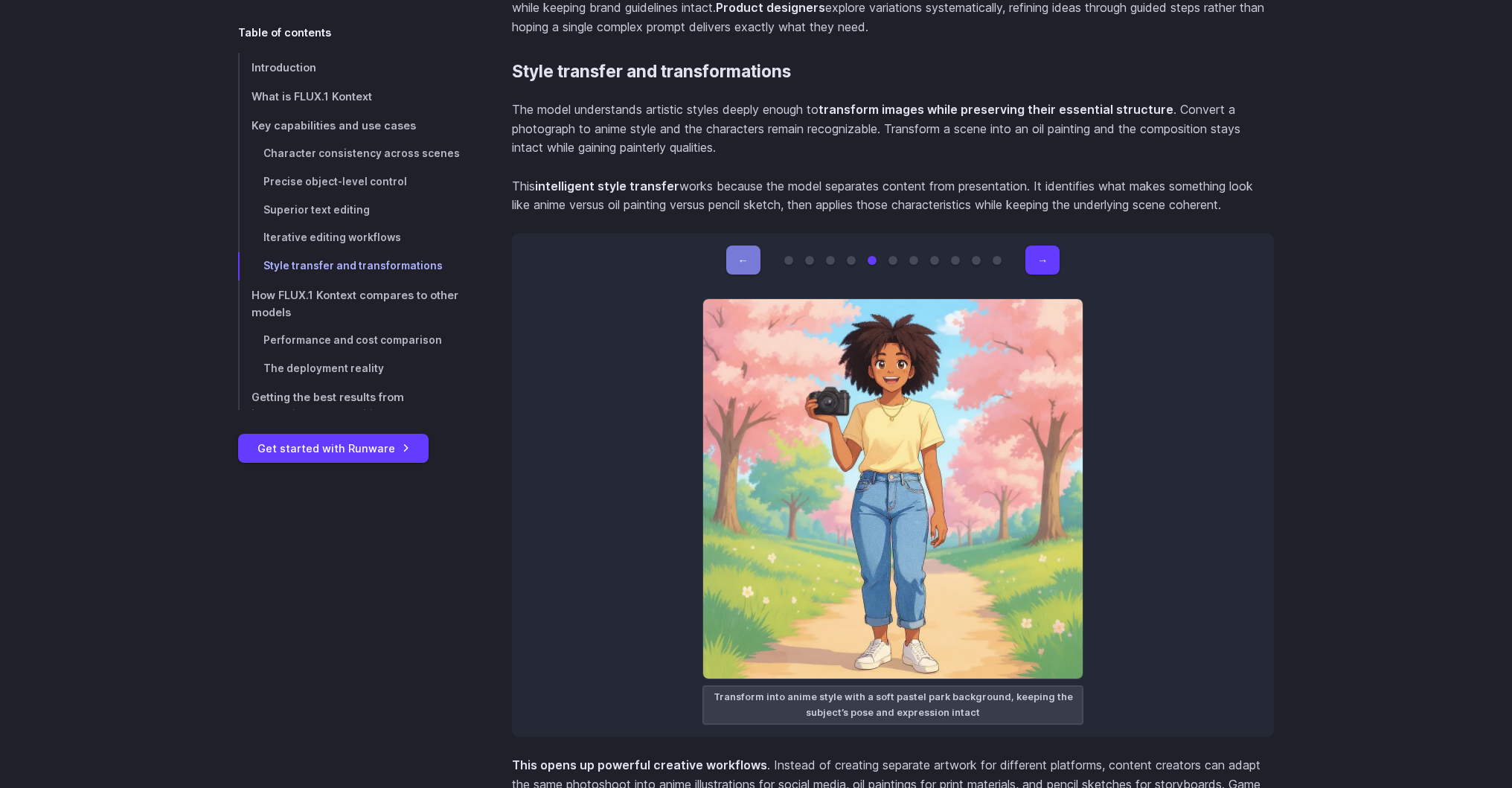 click on "←" at bounding box center (743, 260) 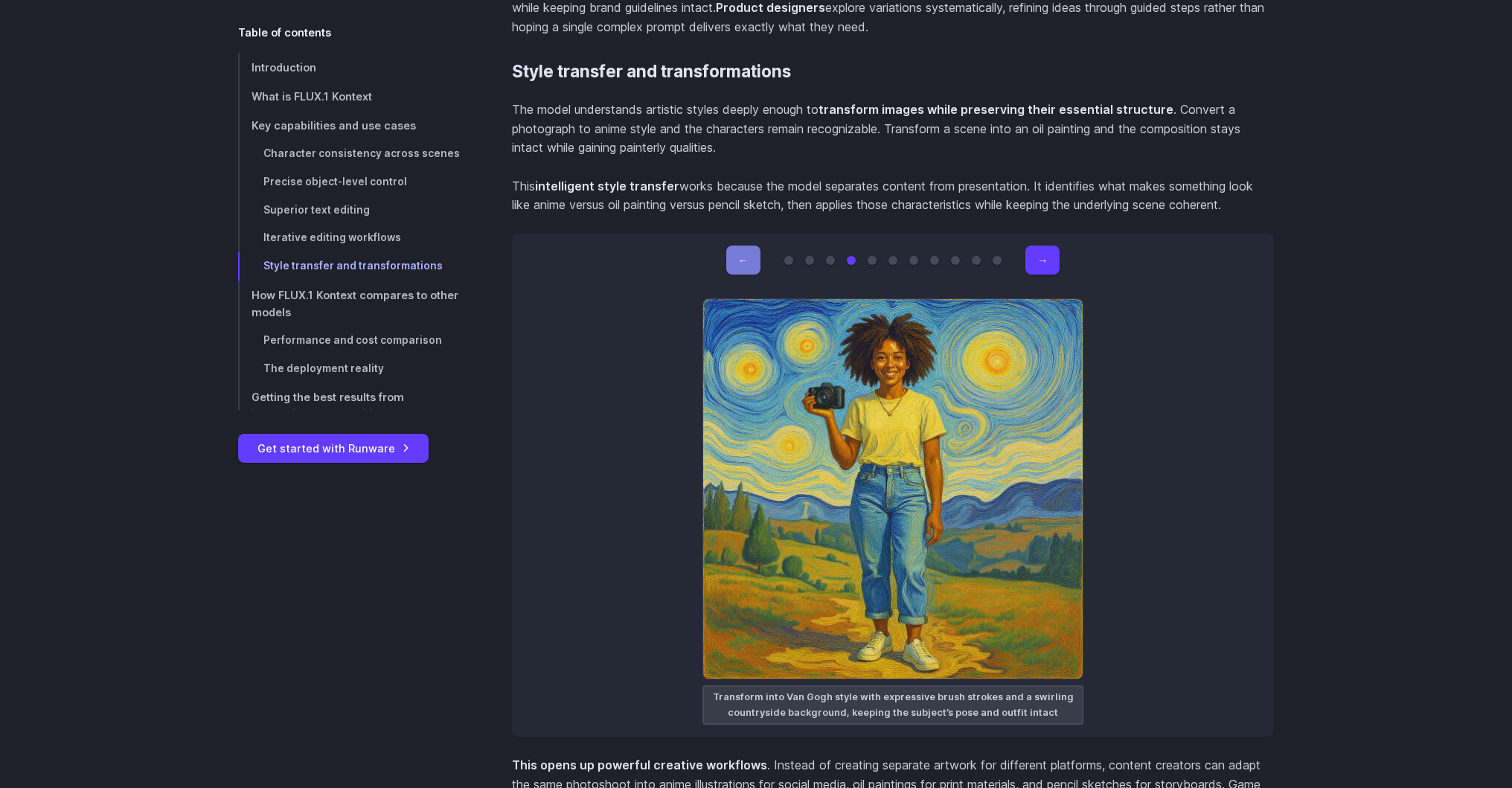 click on "←" at bounding box center [743, 260] 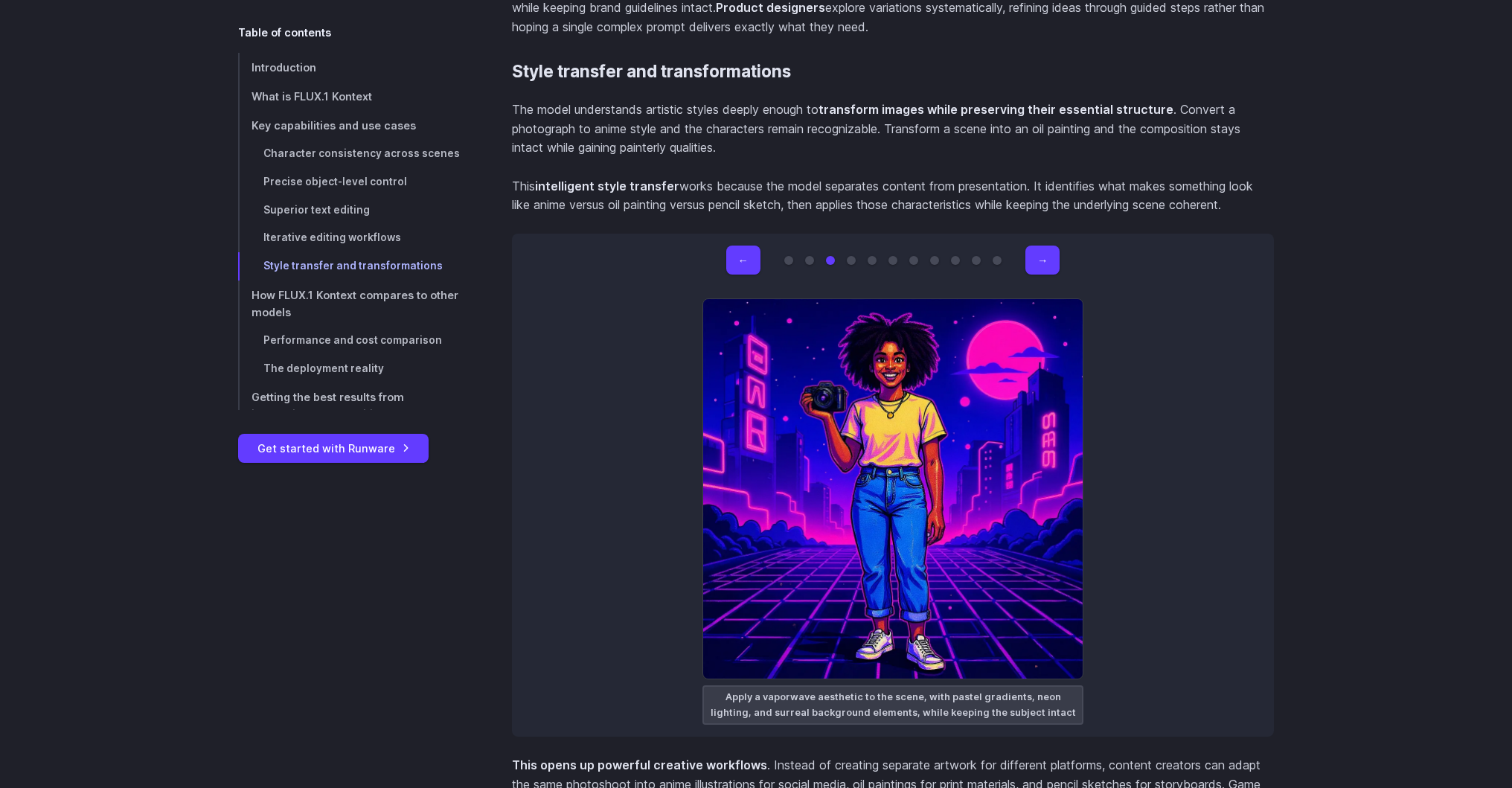click on "←                                                                               →                    Original image        Rebuild the entire scene using colorful LEGO bricks, preserving the pose, facial expression, and object placement        Apply a vaporwave aesthetic to the scene, with pastel gradients, neon lighting, and surreal background elements, while keeping the subject intact        Transform into Van Gogh style with expressive brush strokes and a swirling countryside background, keeping the subject’s pose and outfit intact        Transform into anime style with a soft pastel park background, keeping the subject’s pose and expression intact        Render in Pixar-style 3D with bright lighting and a cozy creative studio background, preserving facial features and camera        Draw as a fantasy ink illustration set in a medieval castle hallway, preserving the character’s outfit and expression" at bounding box center (893, 485) 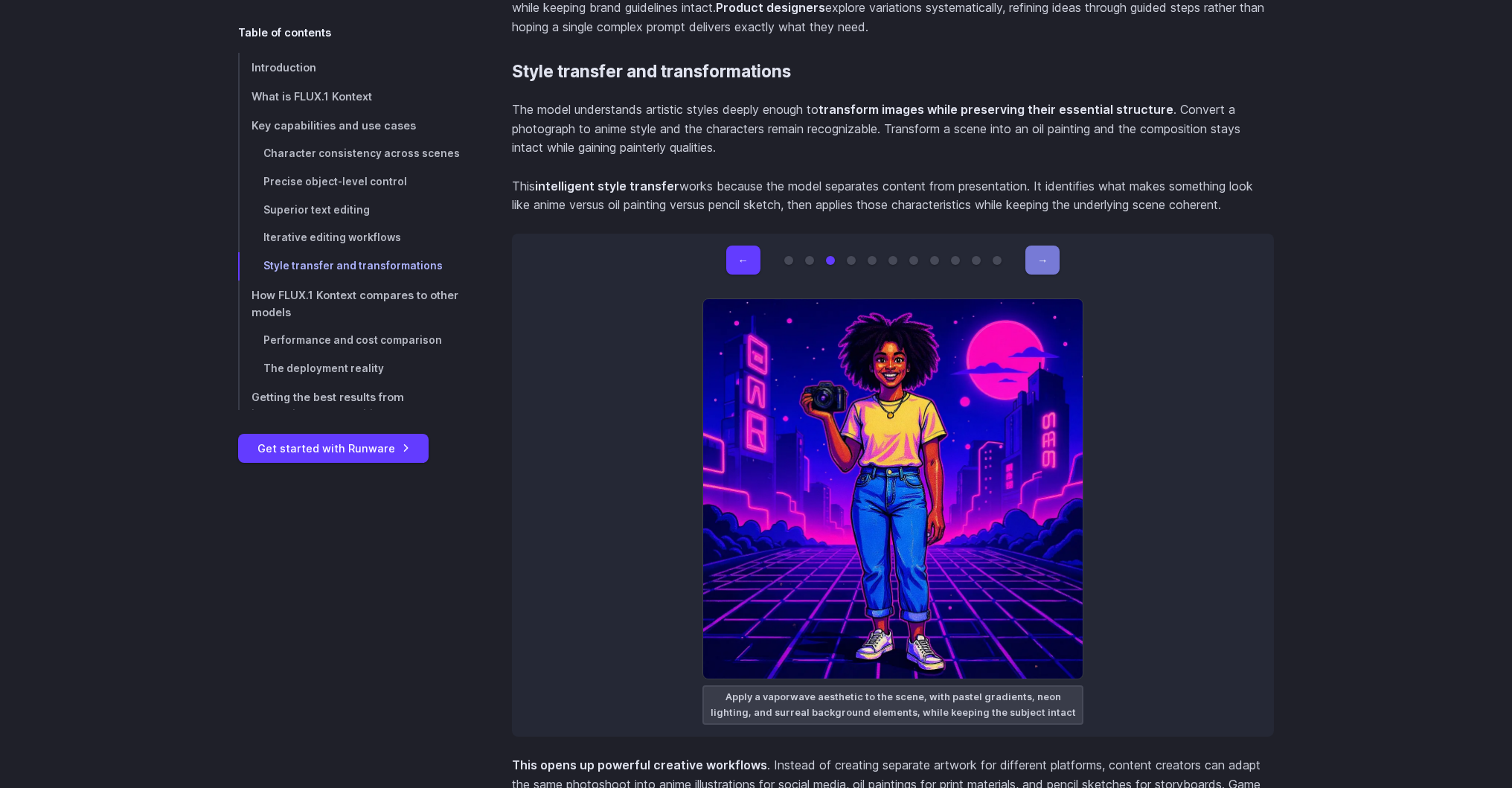 click on "→" at bounding box center (1042, 260) 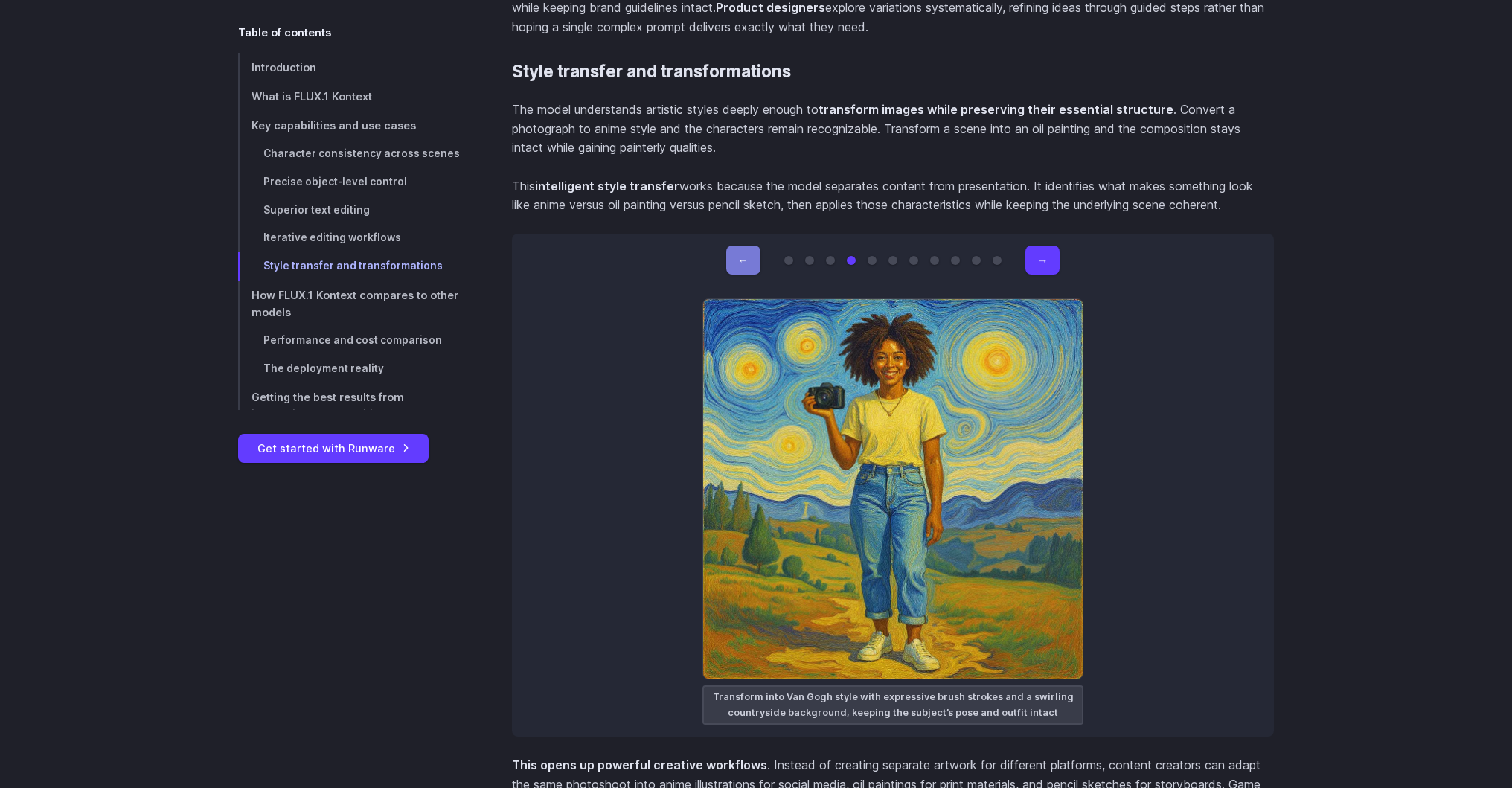 click on "←" at bounding box center (743, 260) 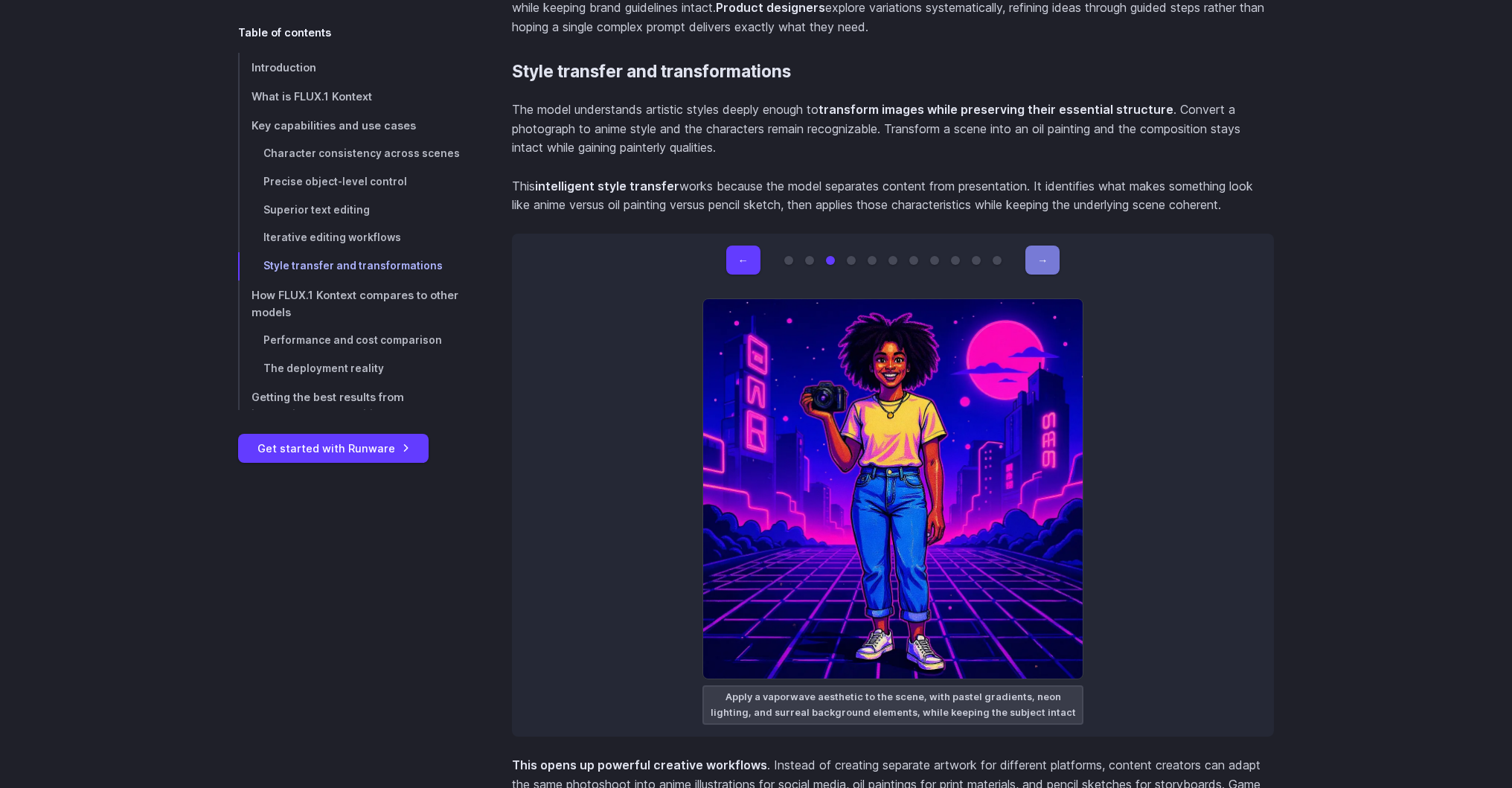 click on "→" at bounding box center (1042, 260) 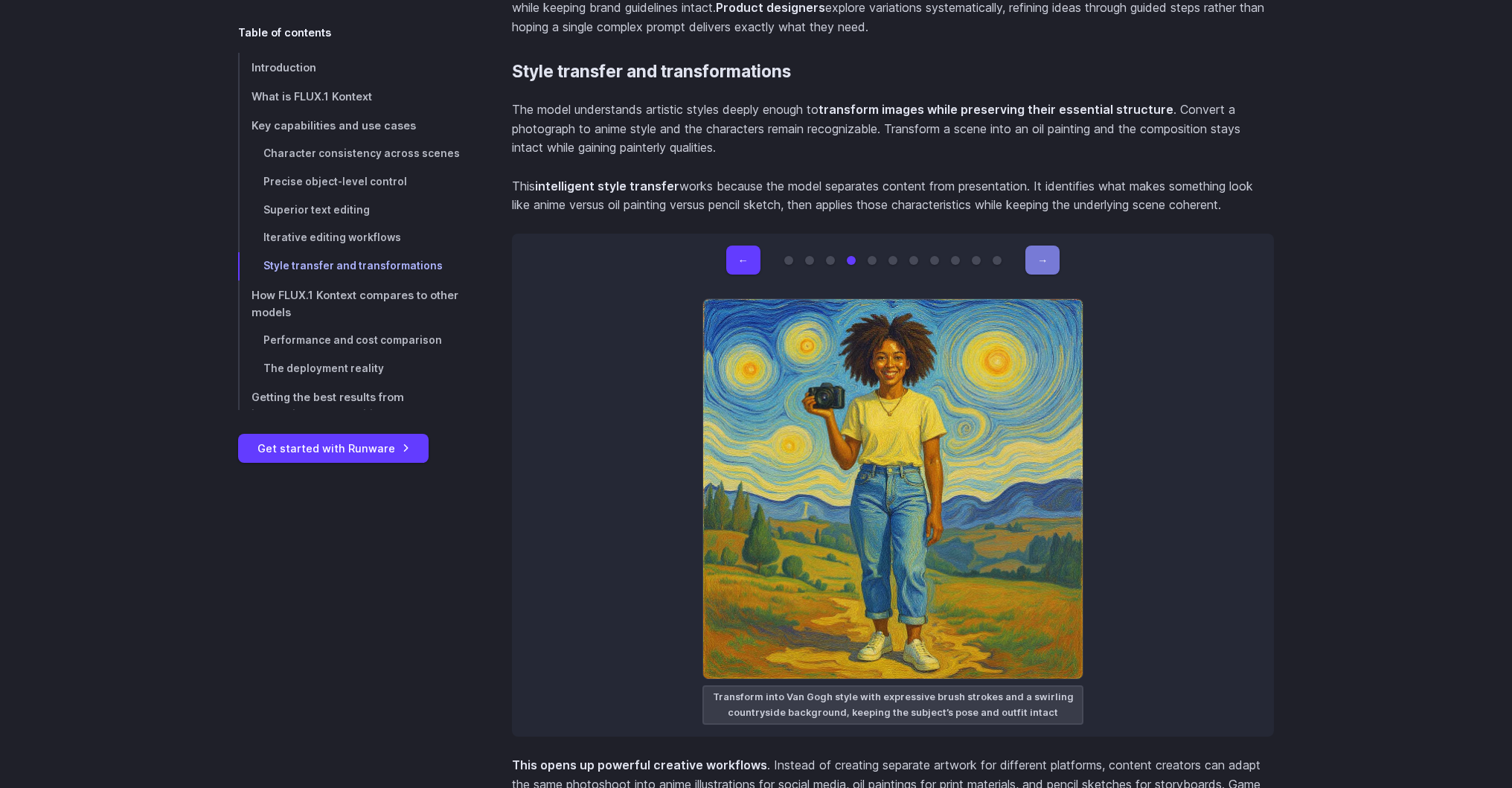 click on "→" at bounding box center [1042, 260] 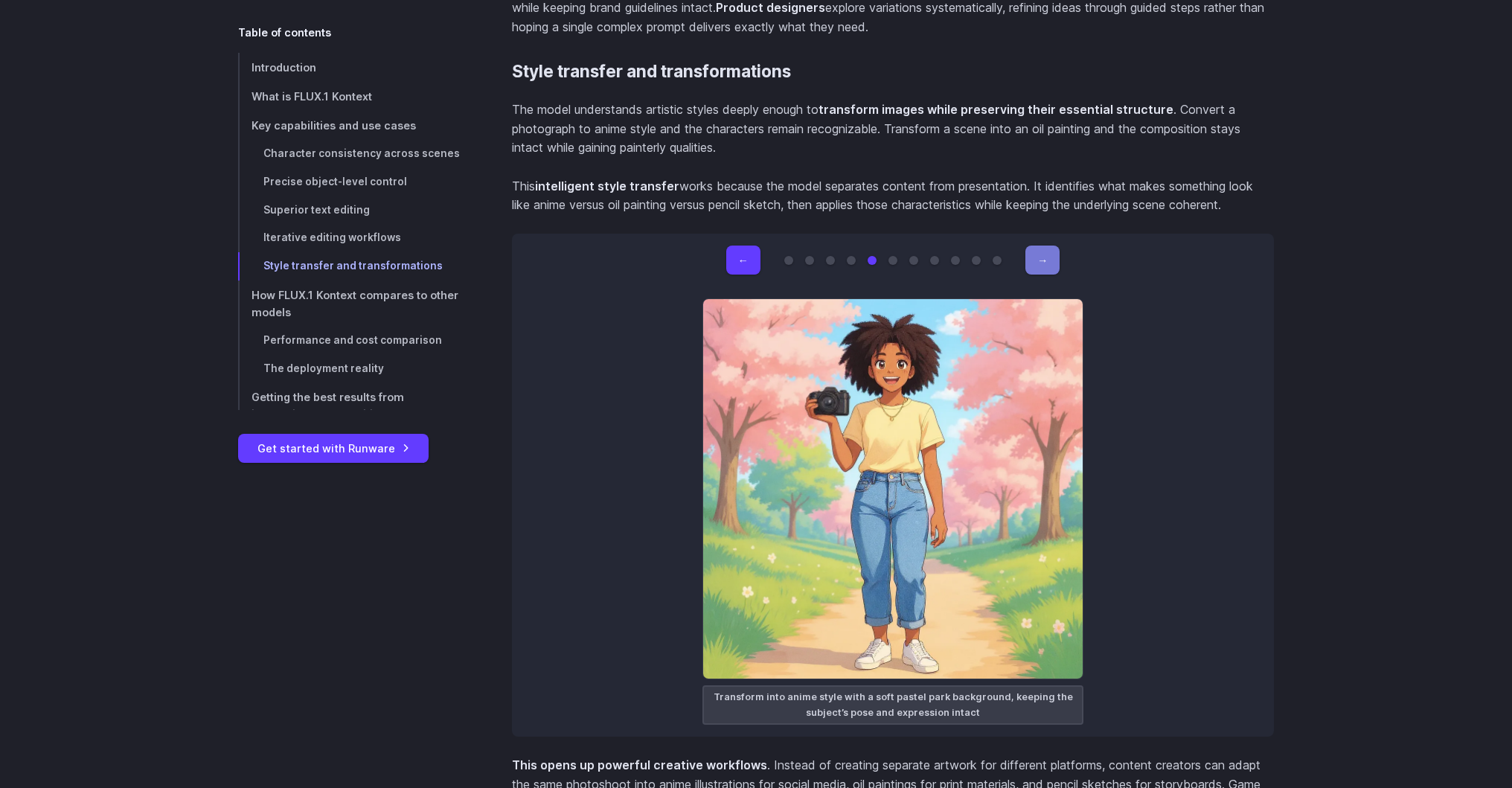 click on "→" at bounding box center [1042, 260] 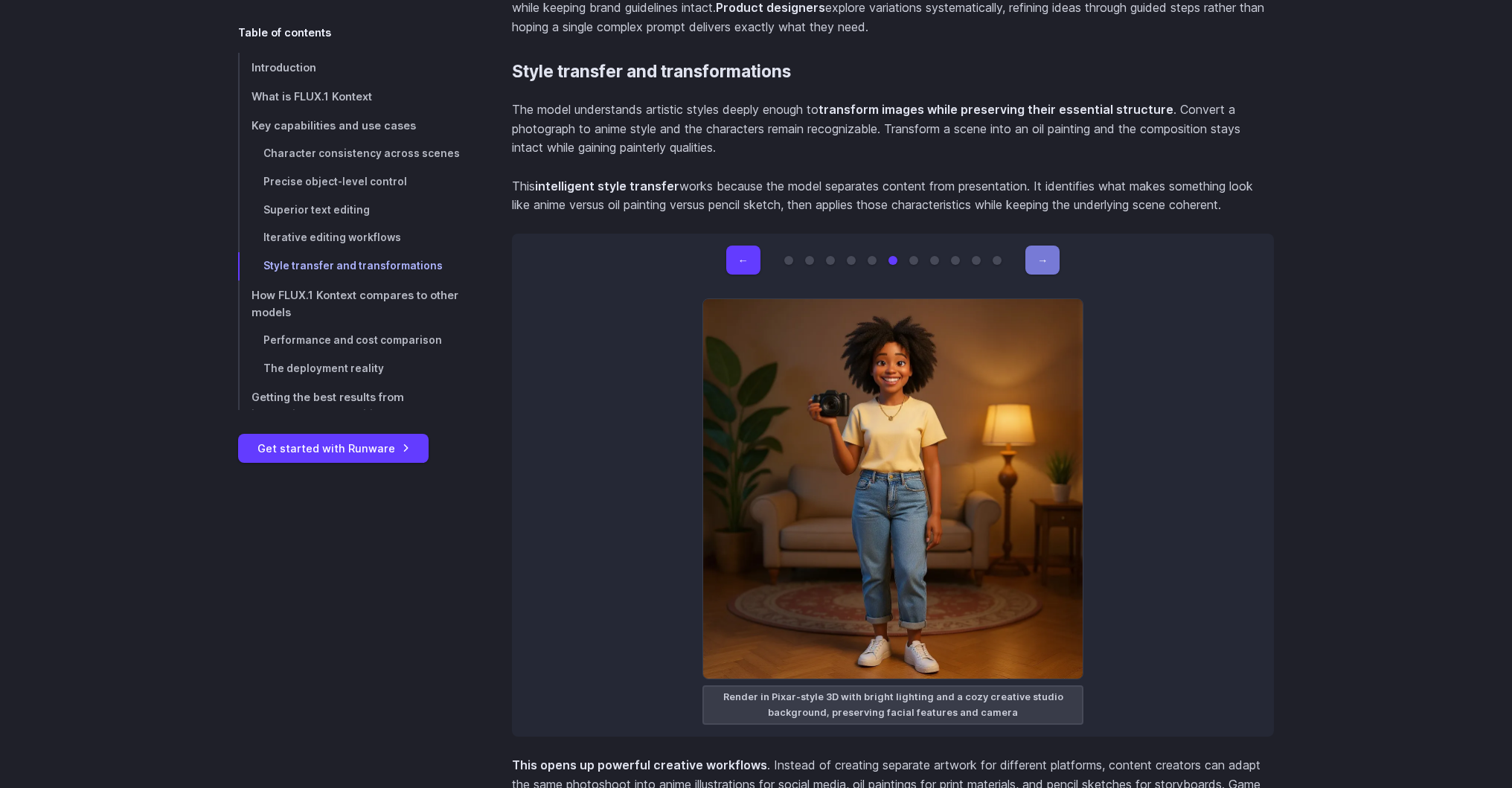 click on "→" at bounding box center (1042, 260) 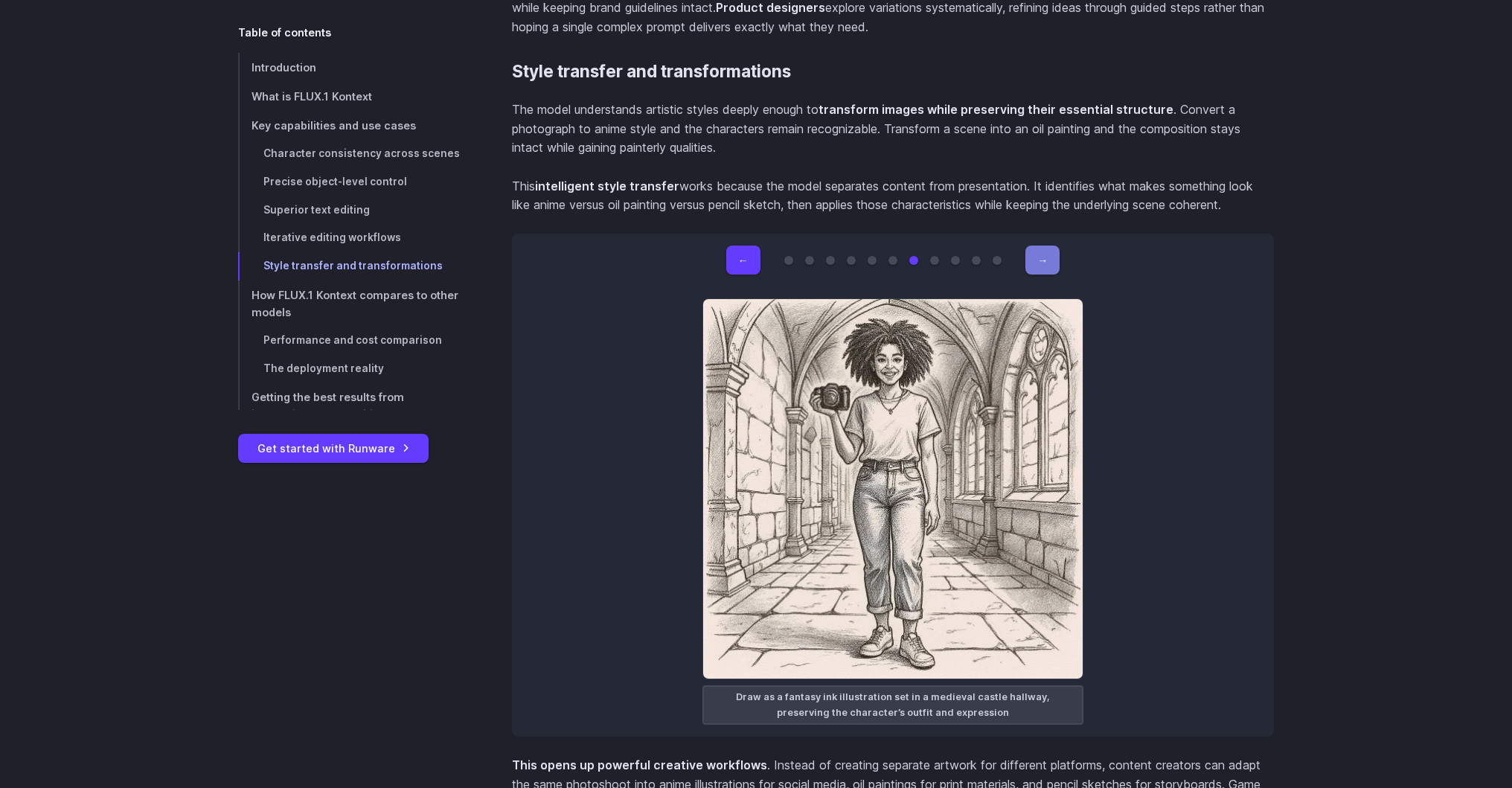 click on "→" at bounding box center [1042, 260] 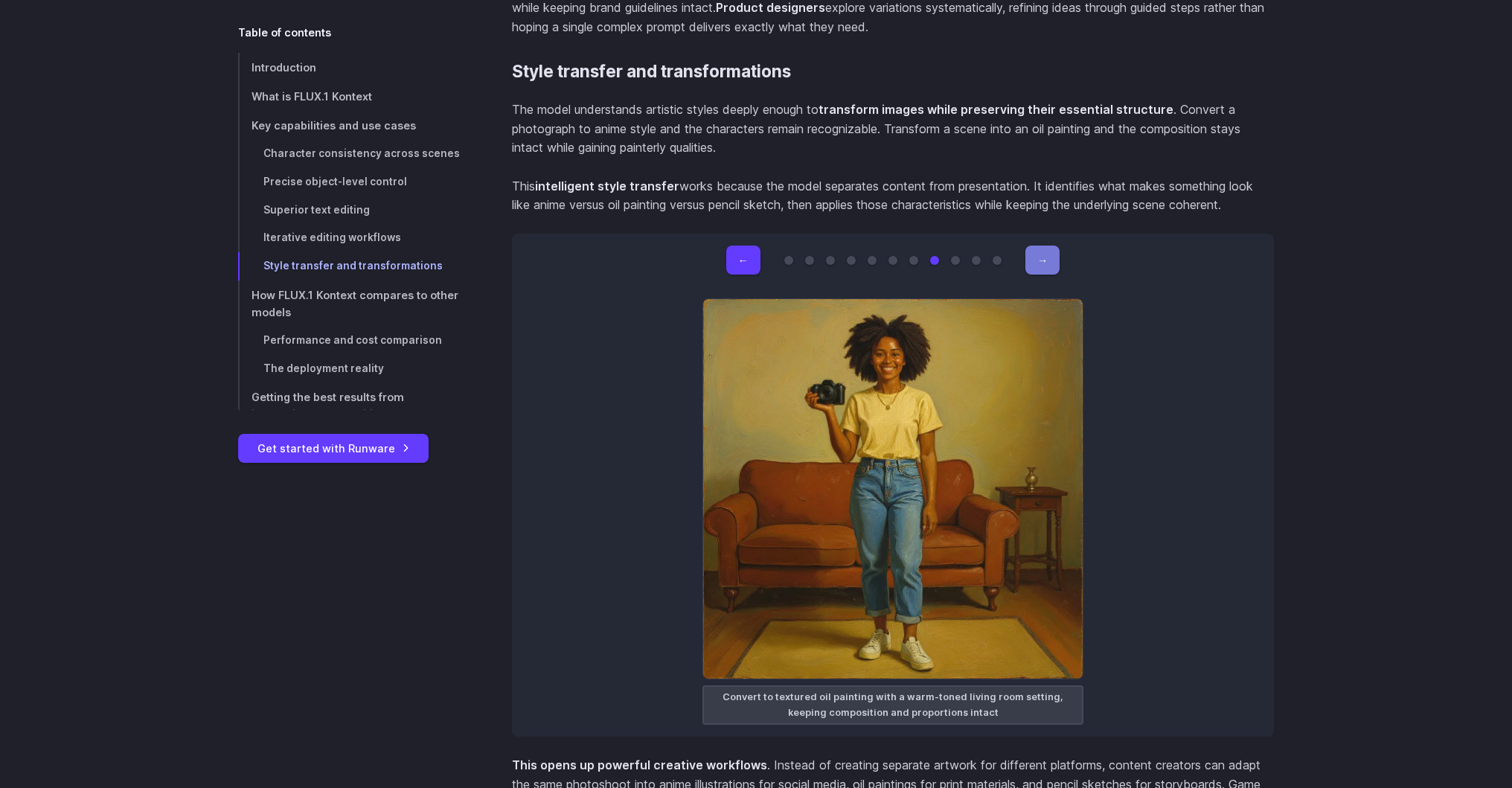 click on "→" at bounding box center [1042, 260] 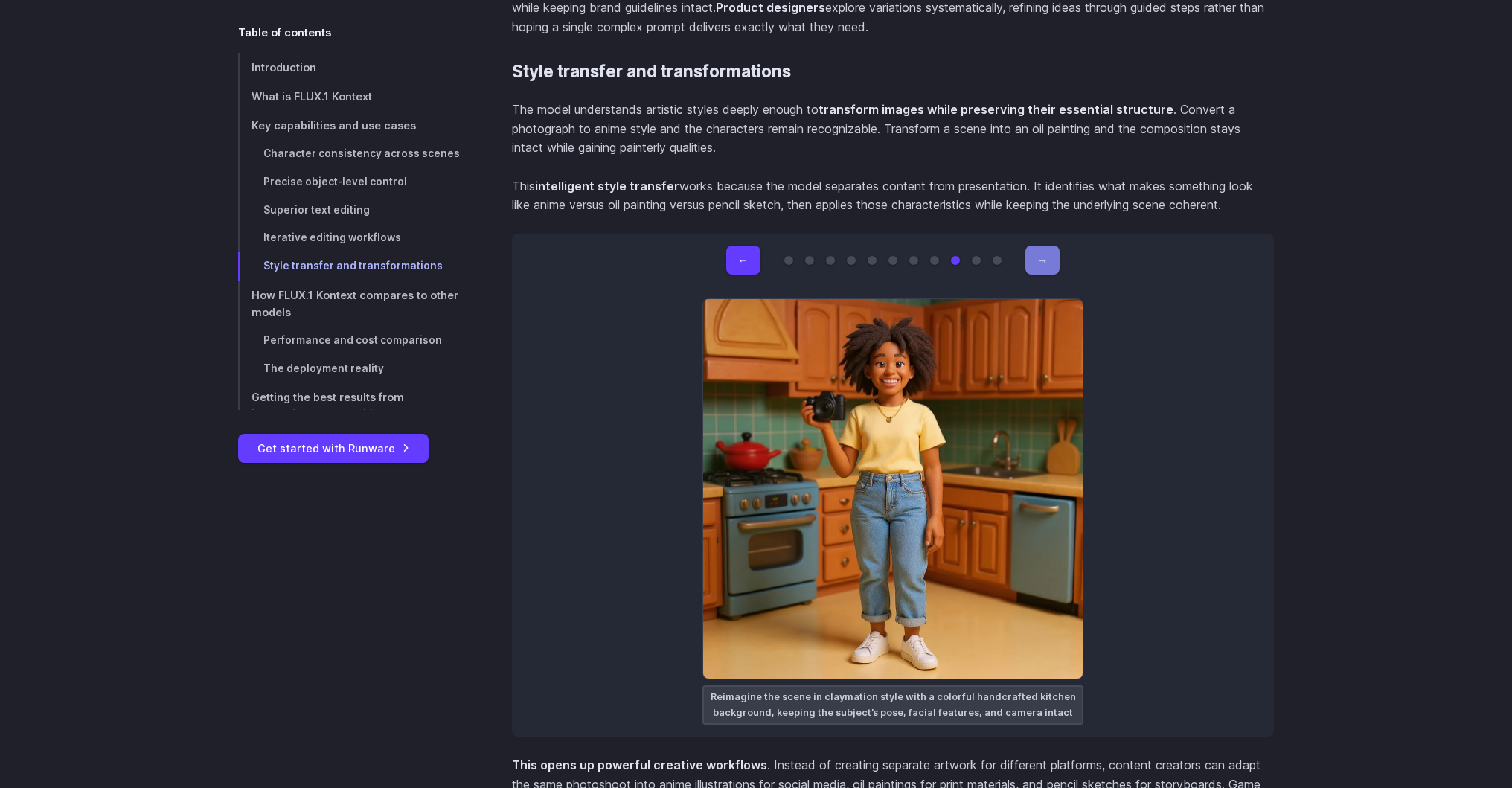 click on "→" at bounding box center [1042, 260] 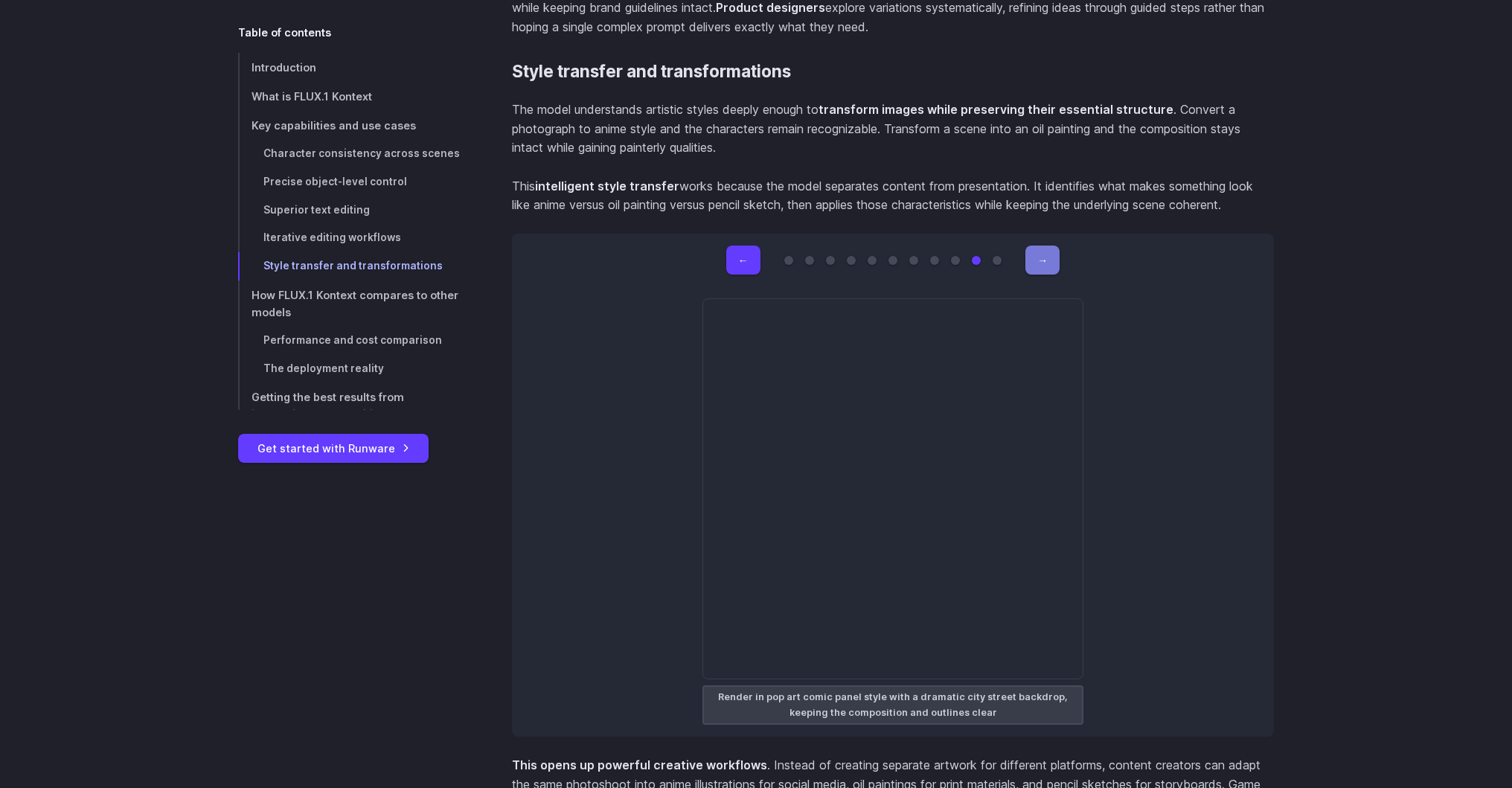 click on "→" at bounding box center [1042, 260] 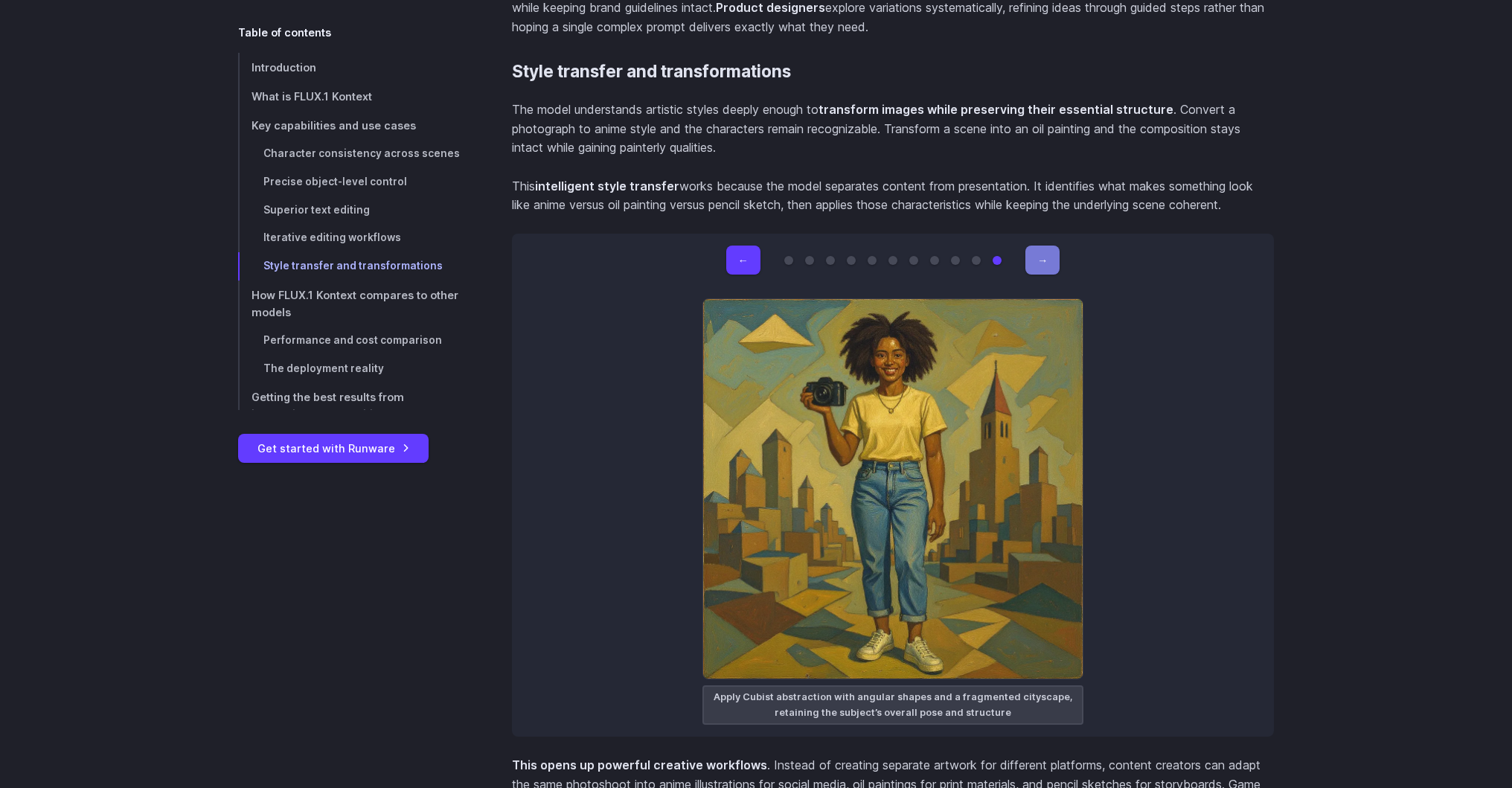 click on "→" at bounding box center [1042, 260] 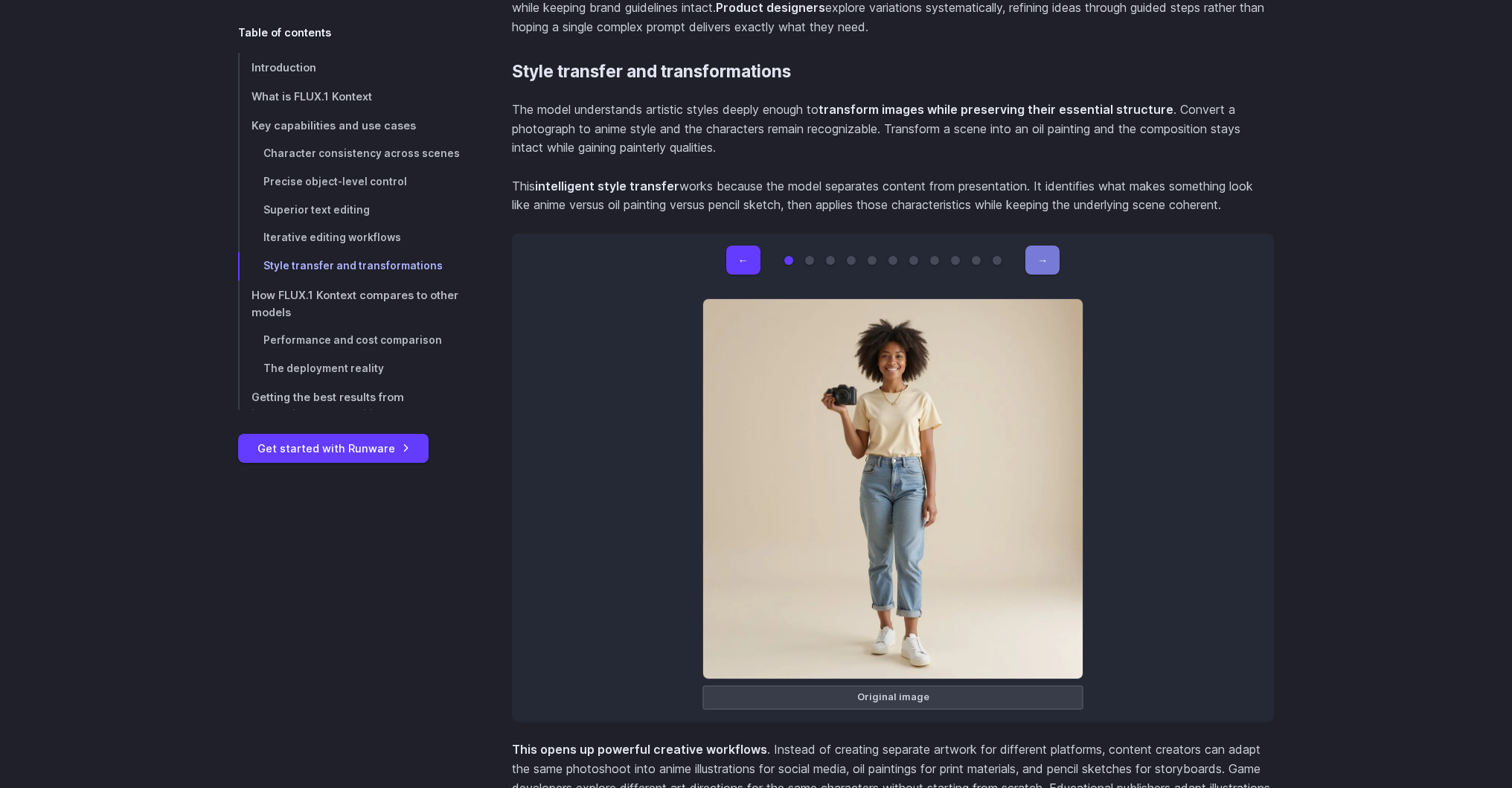 click on "→" at bounding box center [1042, 260] 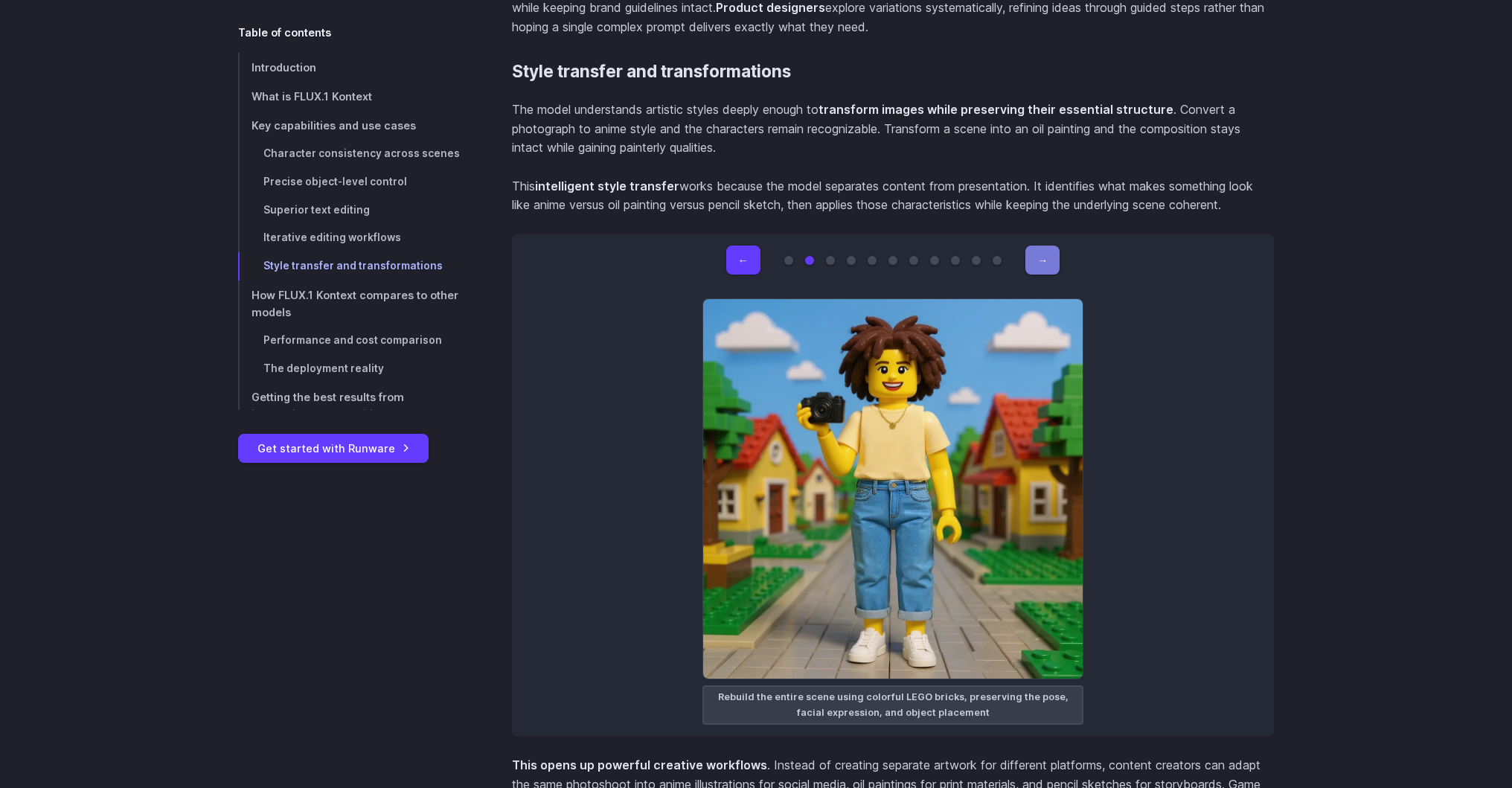 click on "→" at bounding box center [1042, 260] 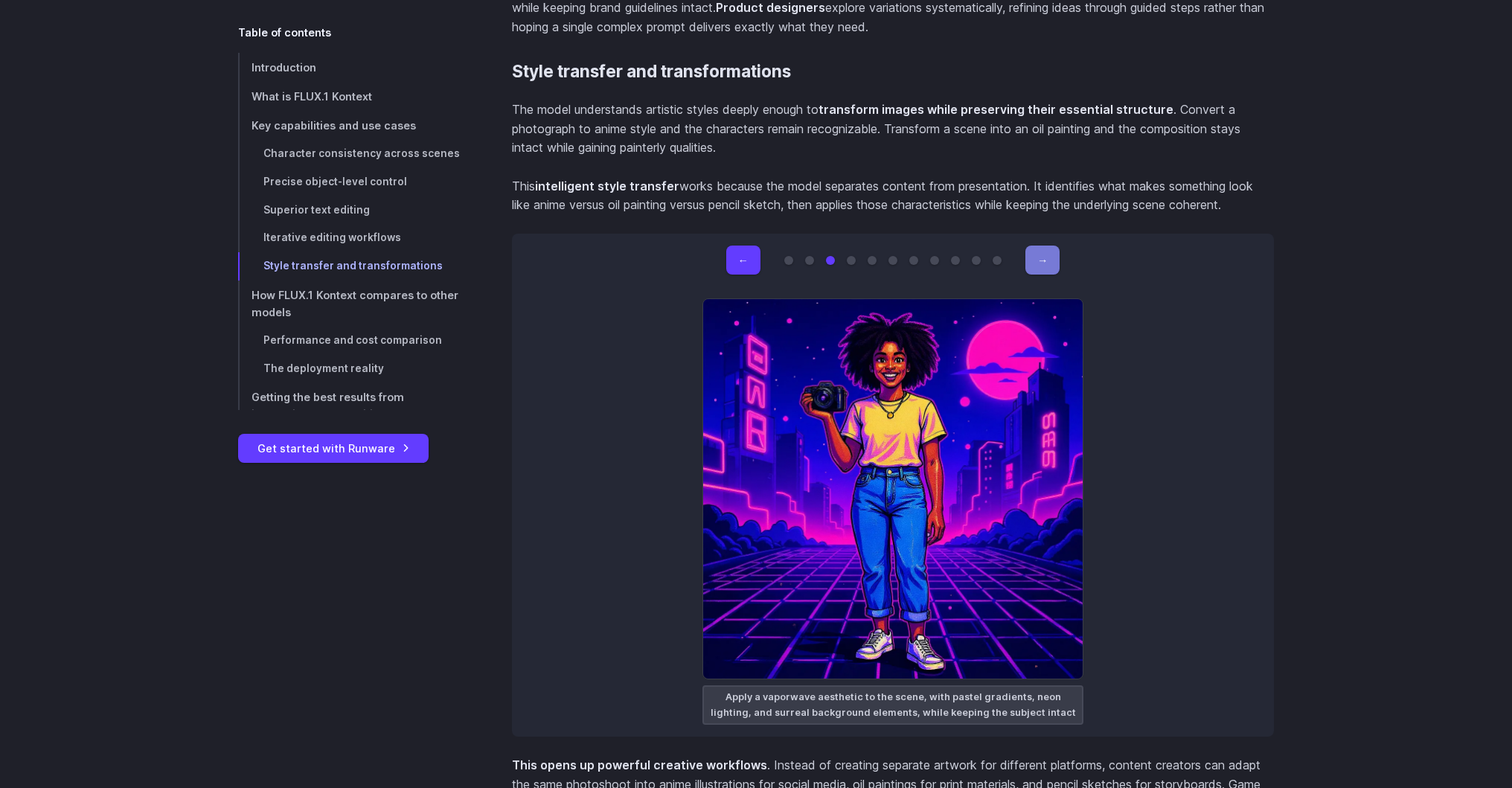 click on "→" at bounding box center (1042, 260) 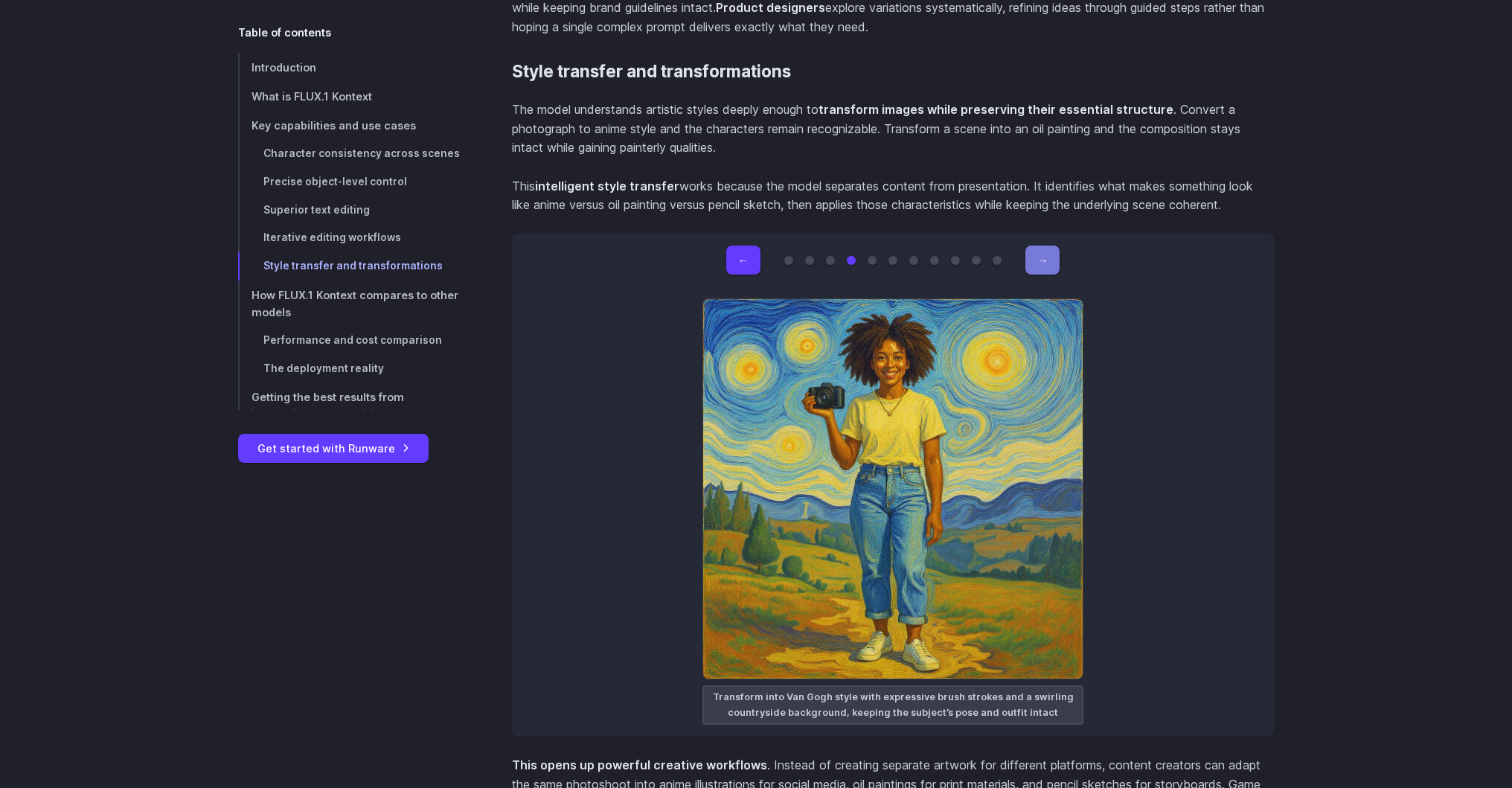 click on "→" at bounding box center (1042, 260) 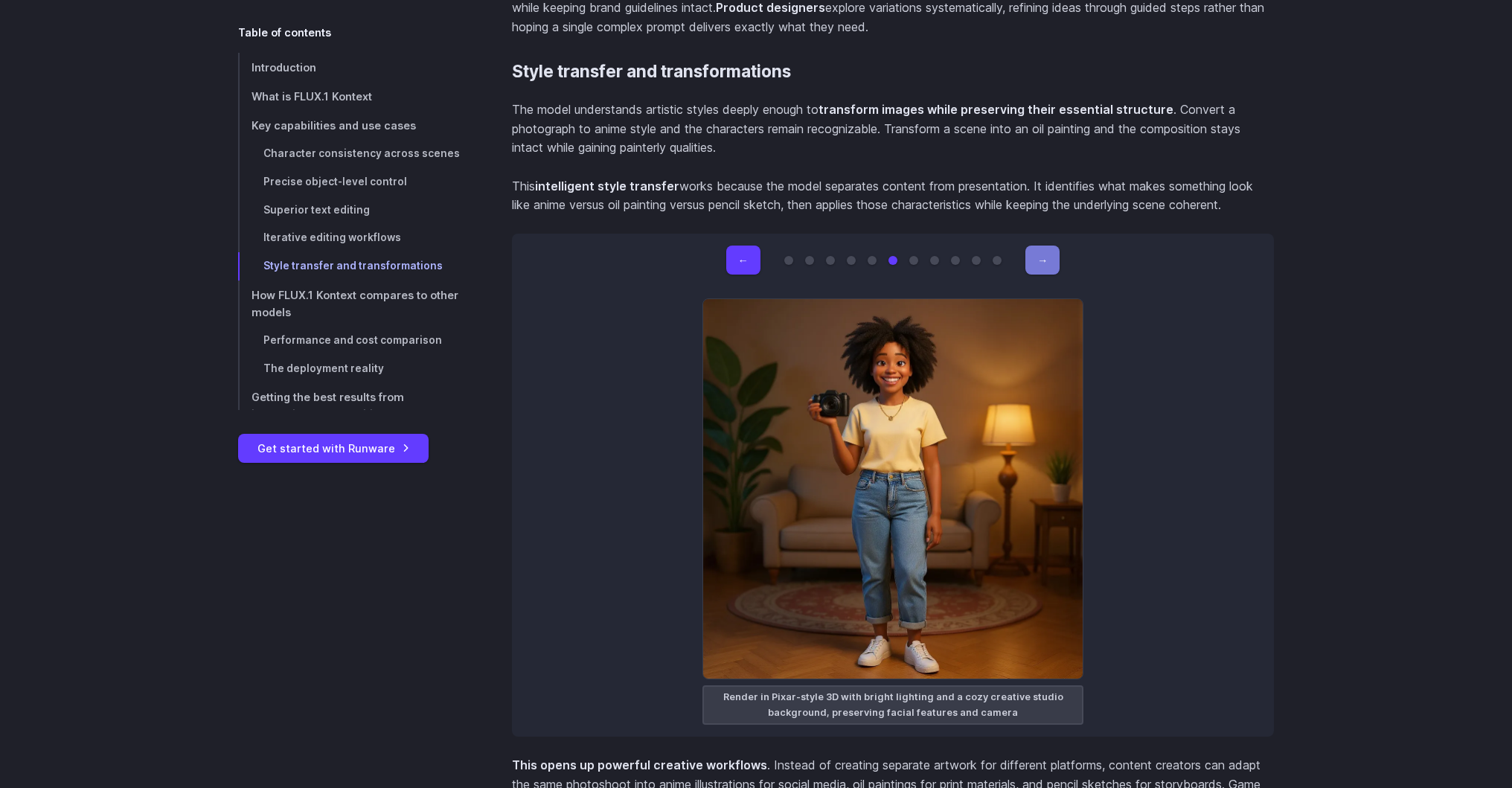 click on "→" at bounding box center [1042, 260] 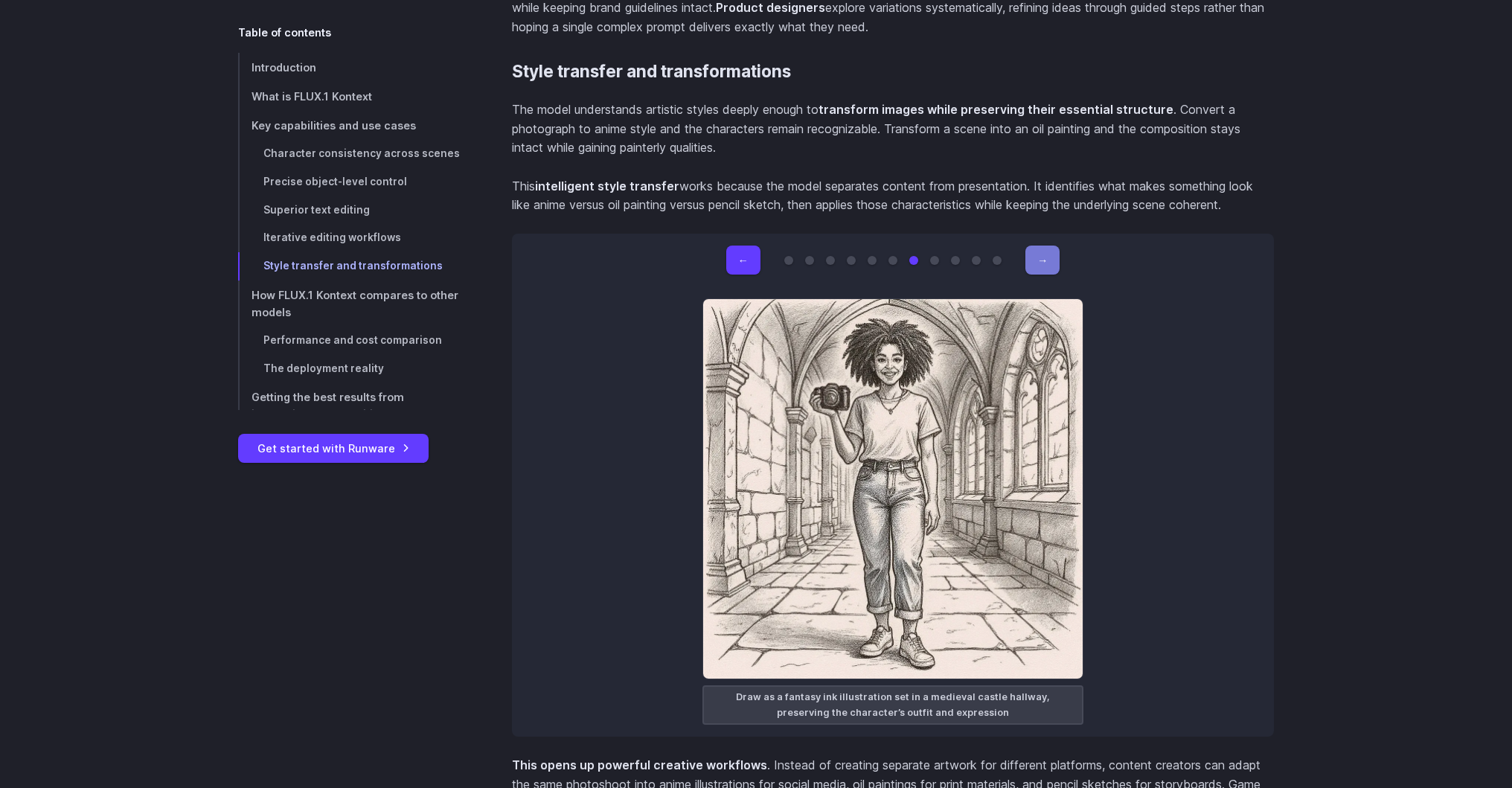 click on "→" at bounding box center (1042, 260) 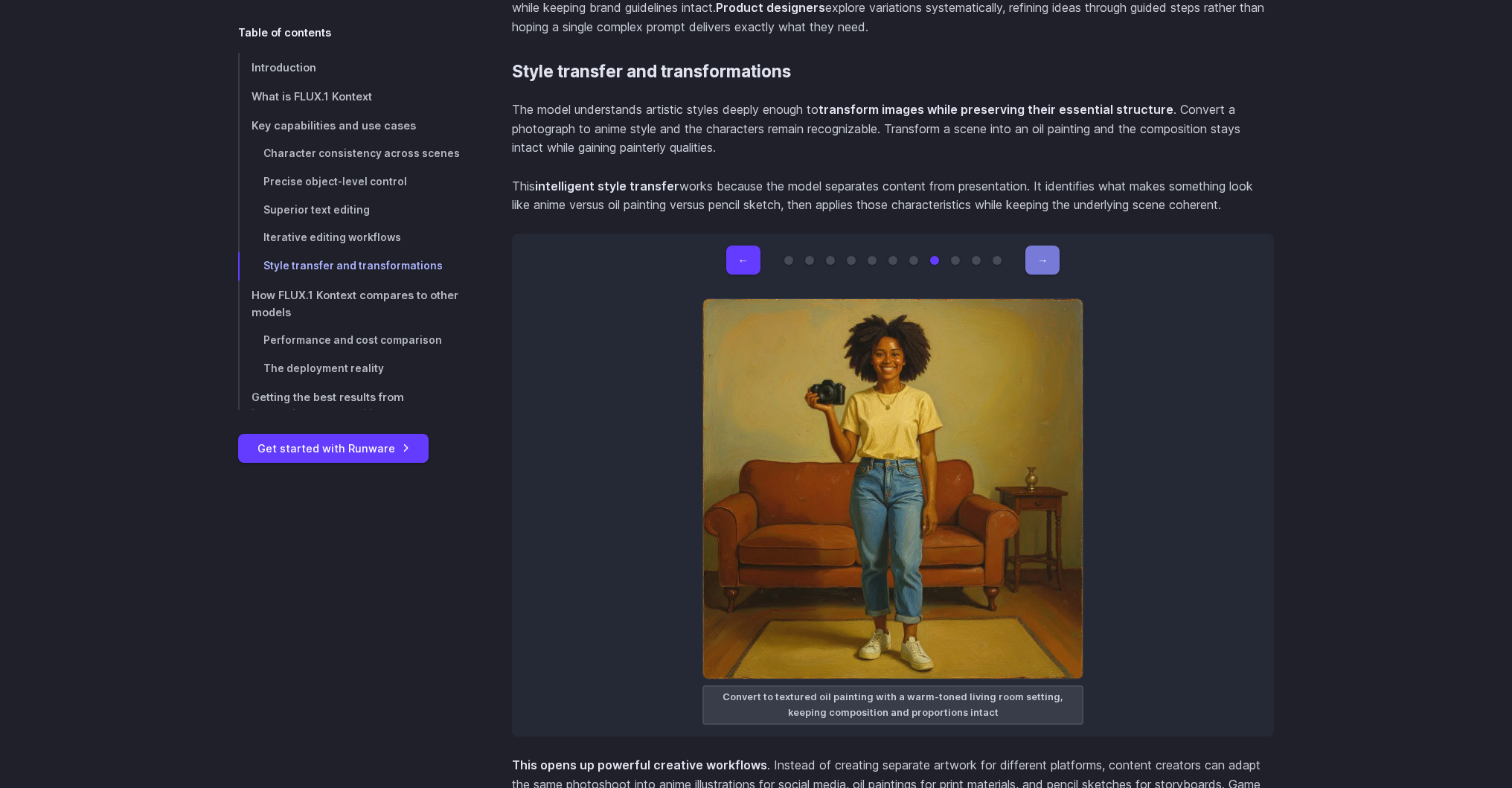 click on "→" at bounding box center [1042, 260] 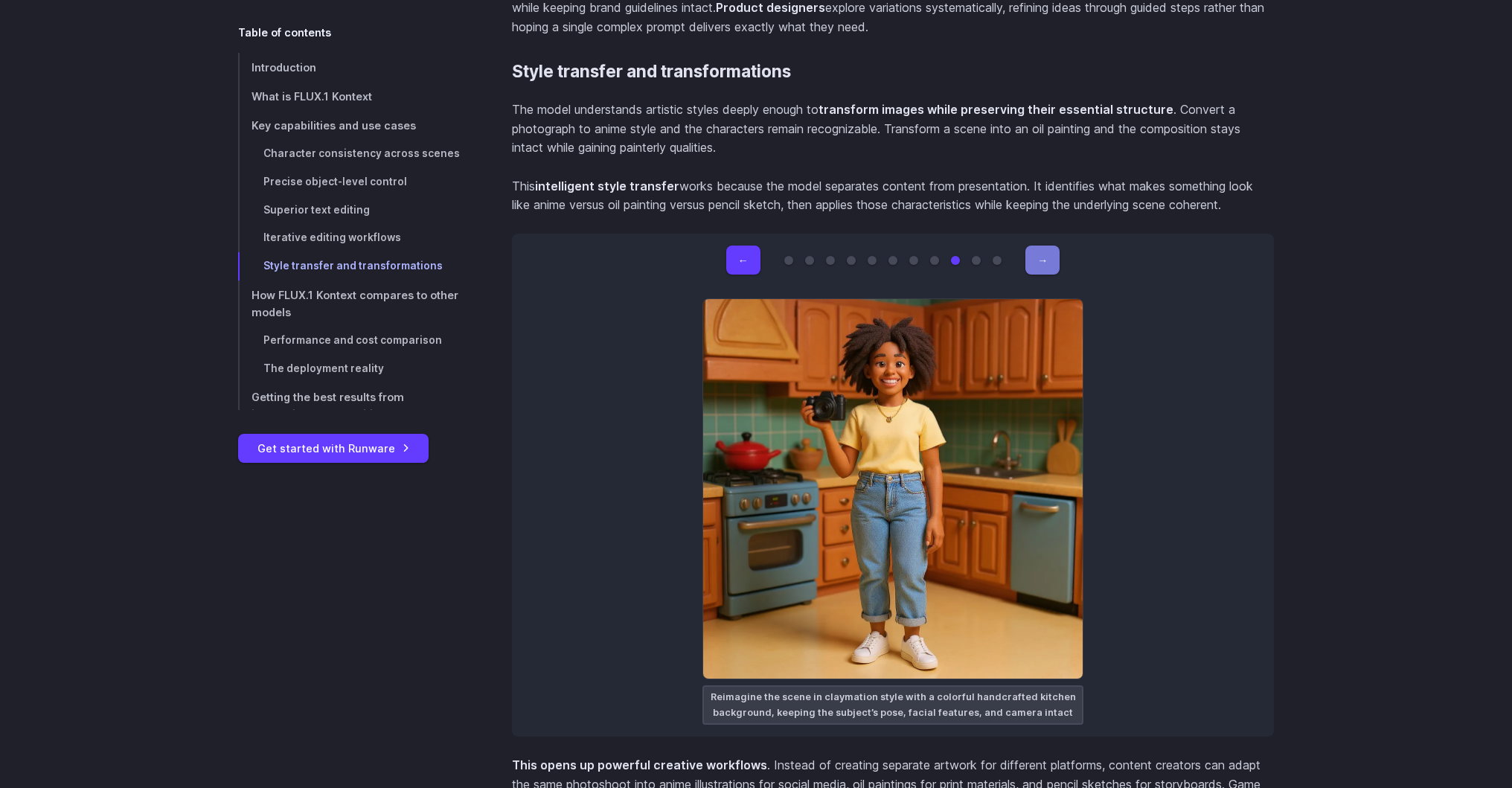 click on "→" at bounding box center (1042, 260) 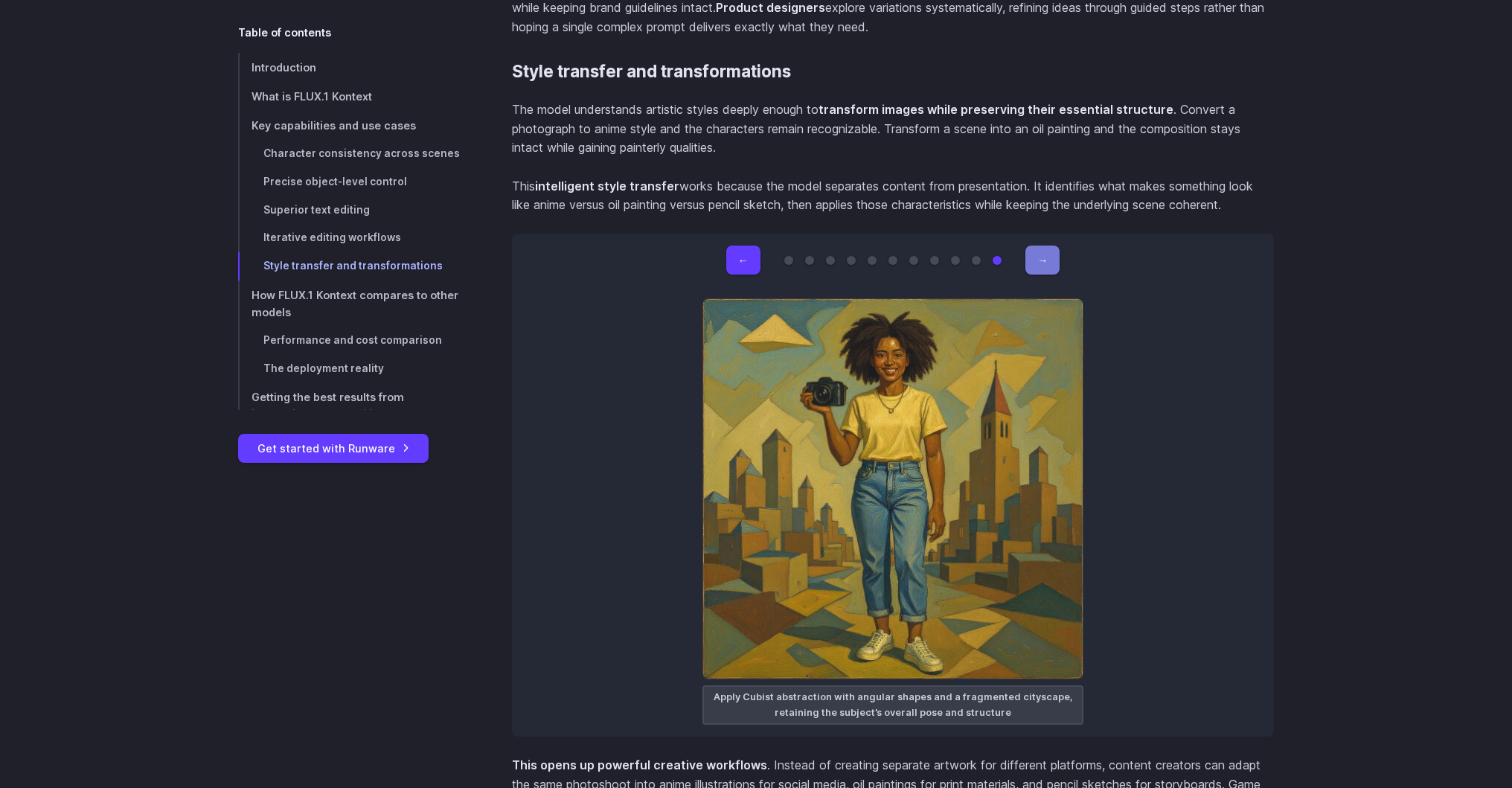 click on "→" at bounding box center (1042, 260) 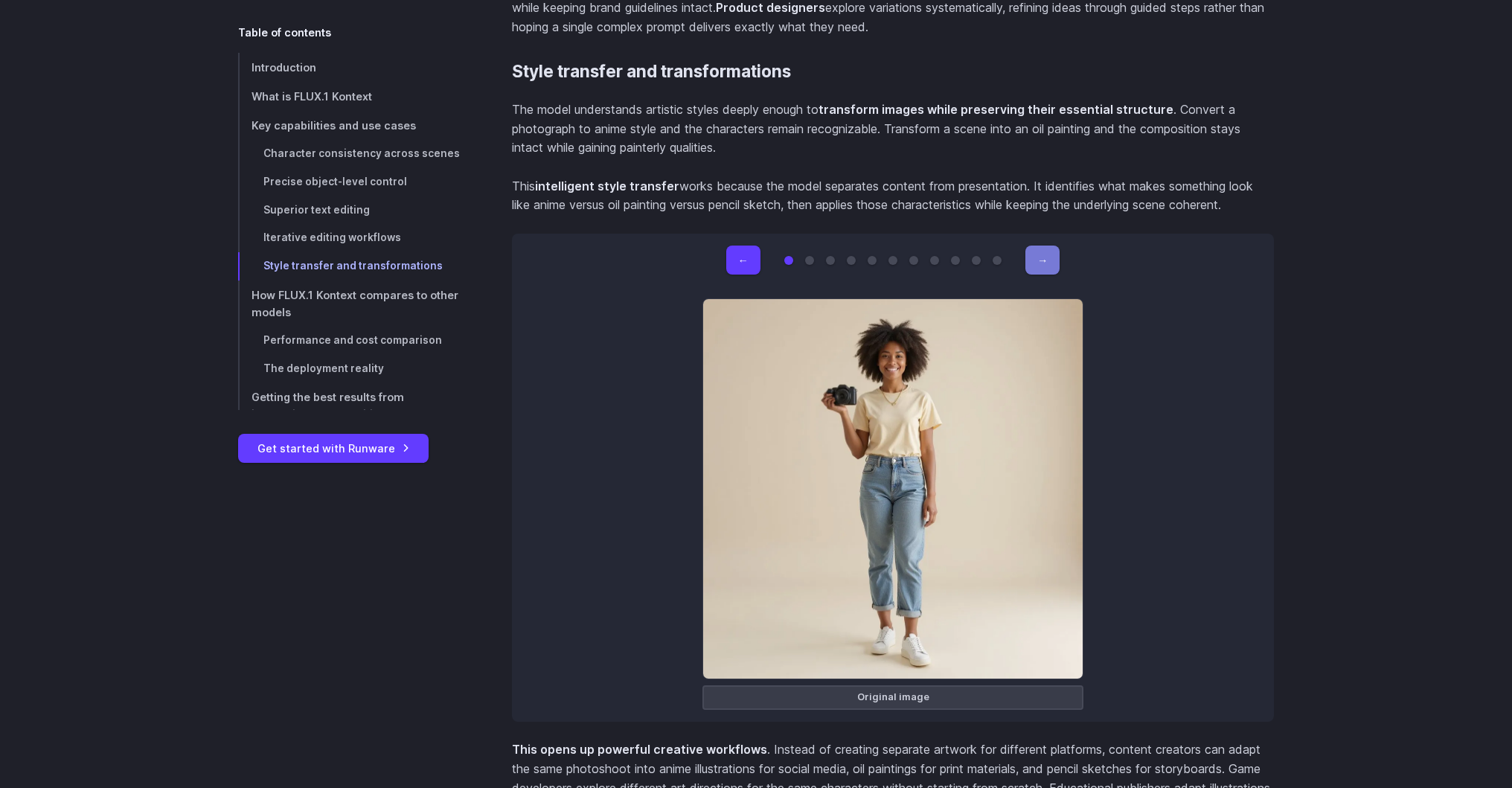 click on "→" at bounding box center (1042, 260) 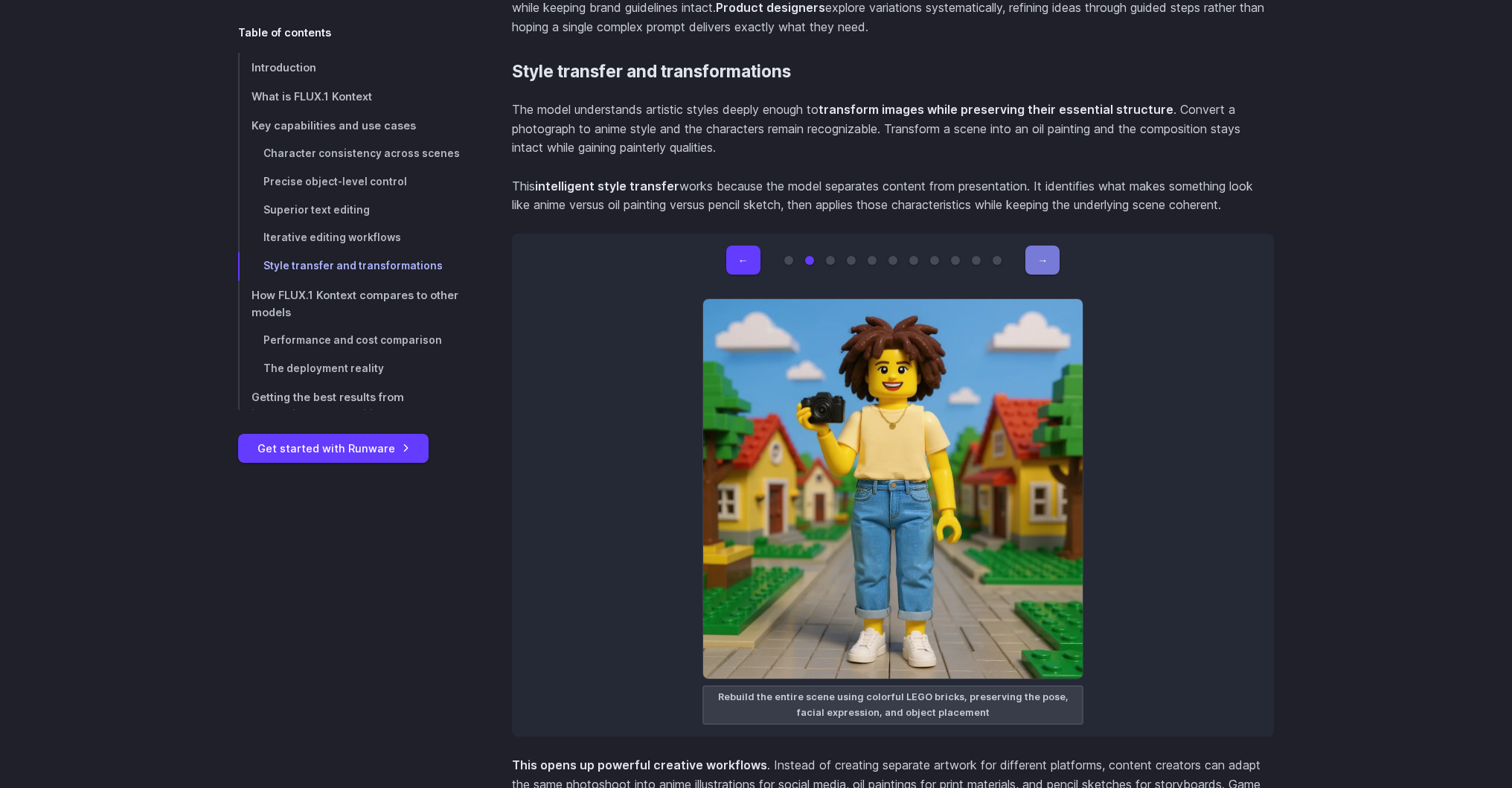 click on "→" at bounding box center (1042, 260) 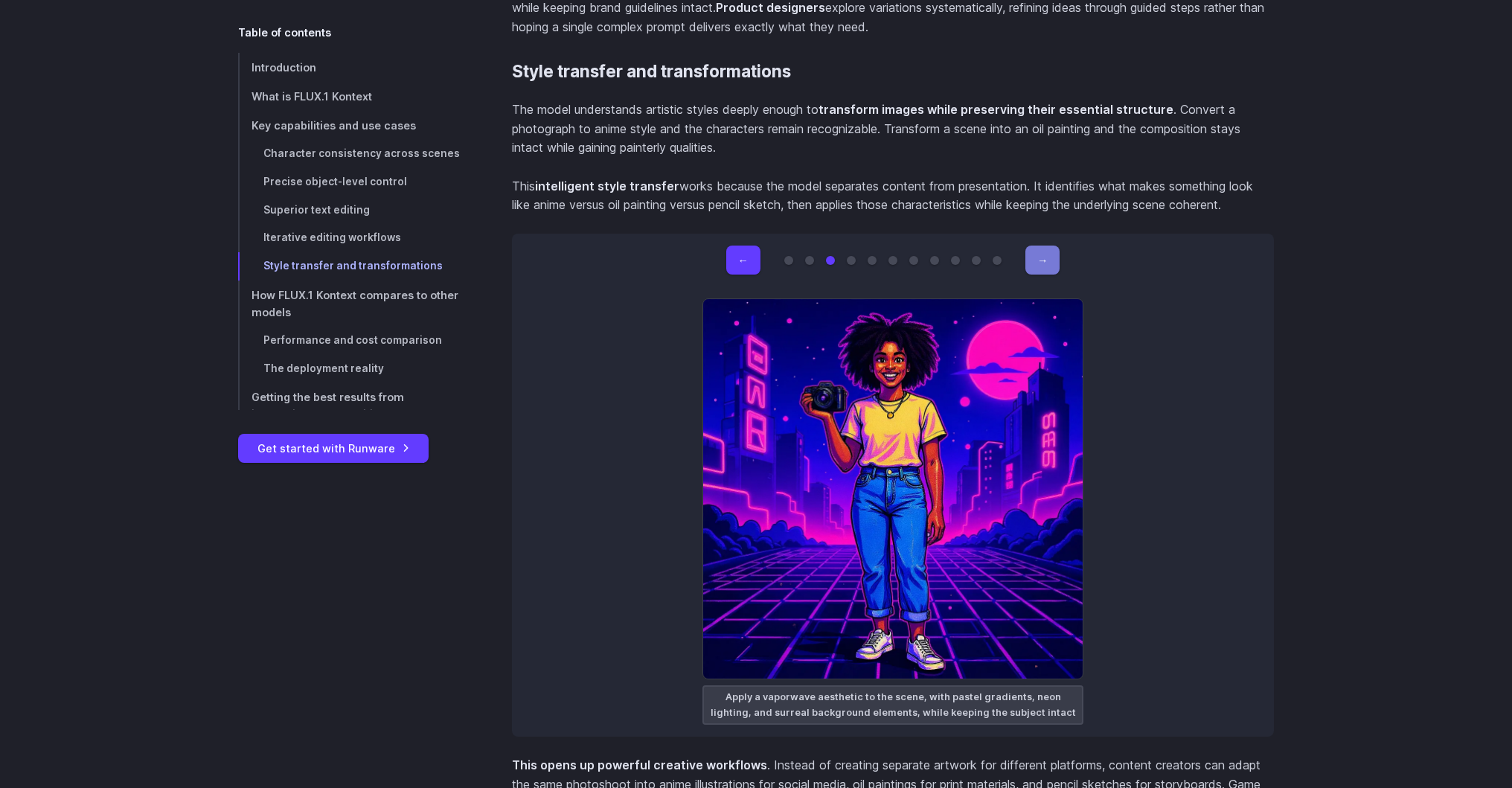click on "→" at bounding box center [1042, 260] 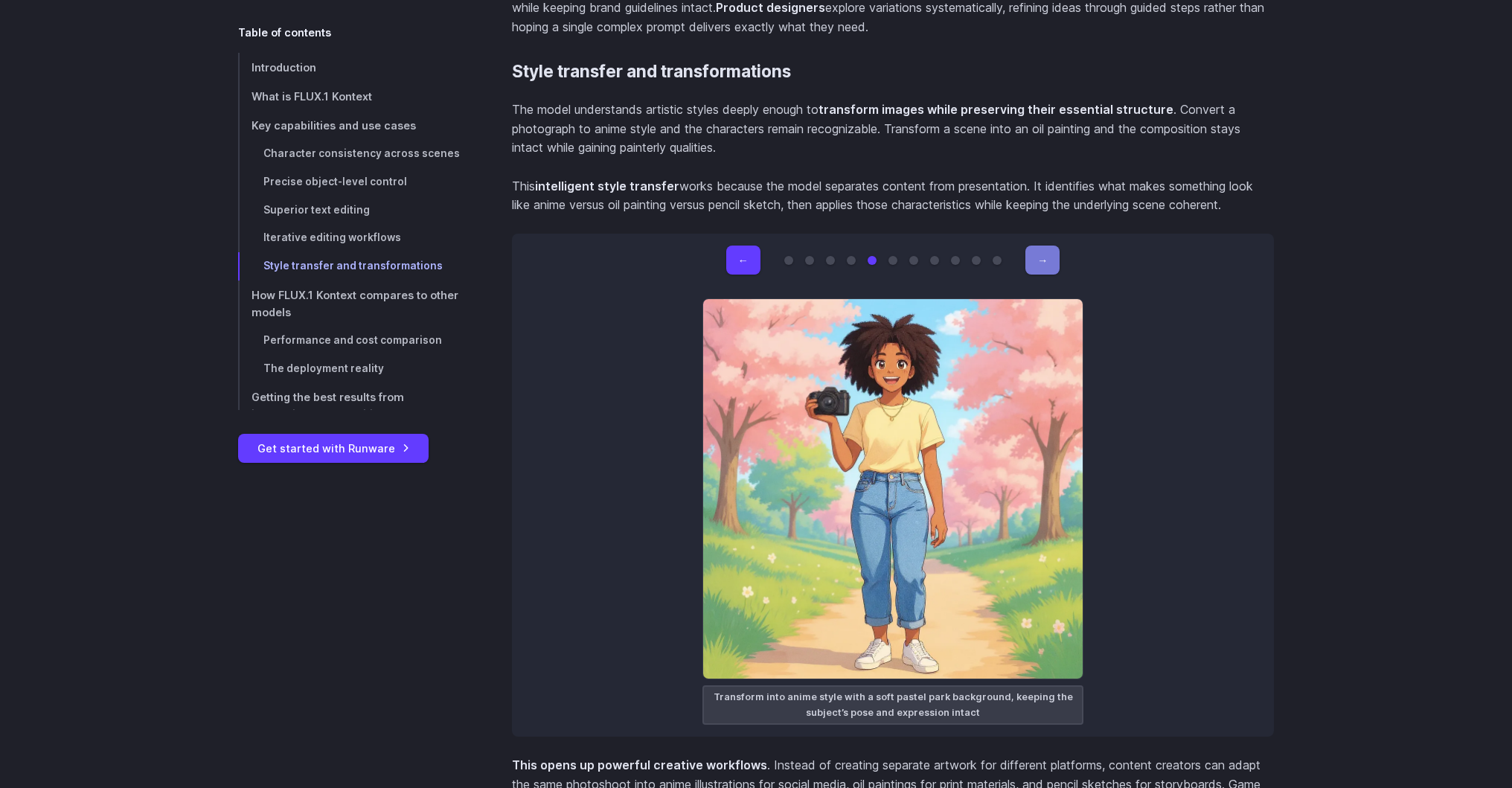 click on "→" at bounding box center [1042, 260] 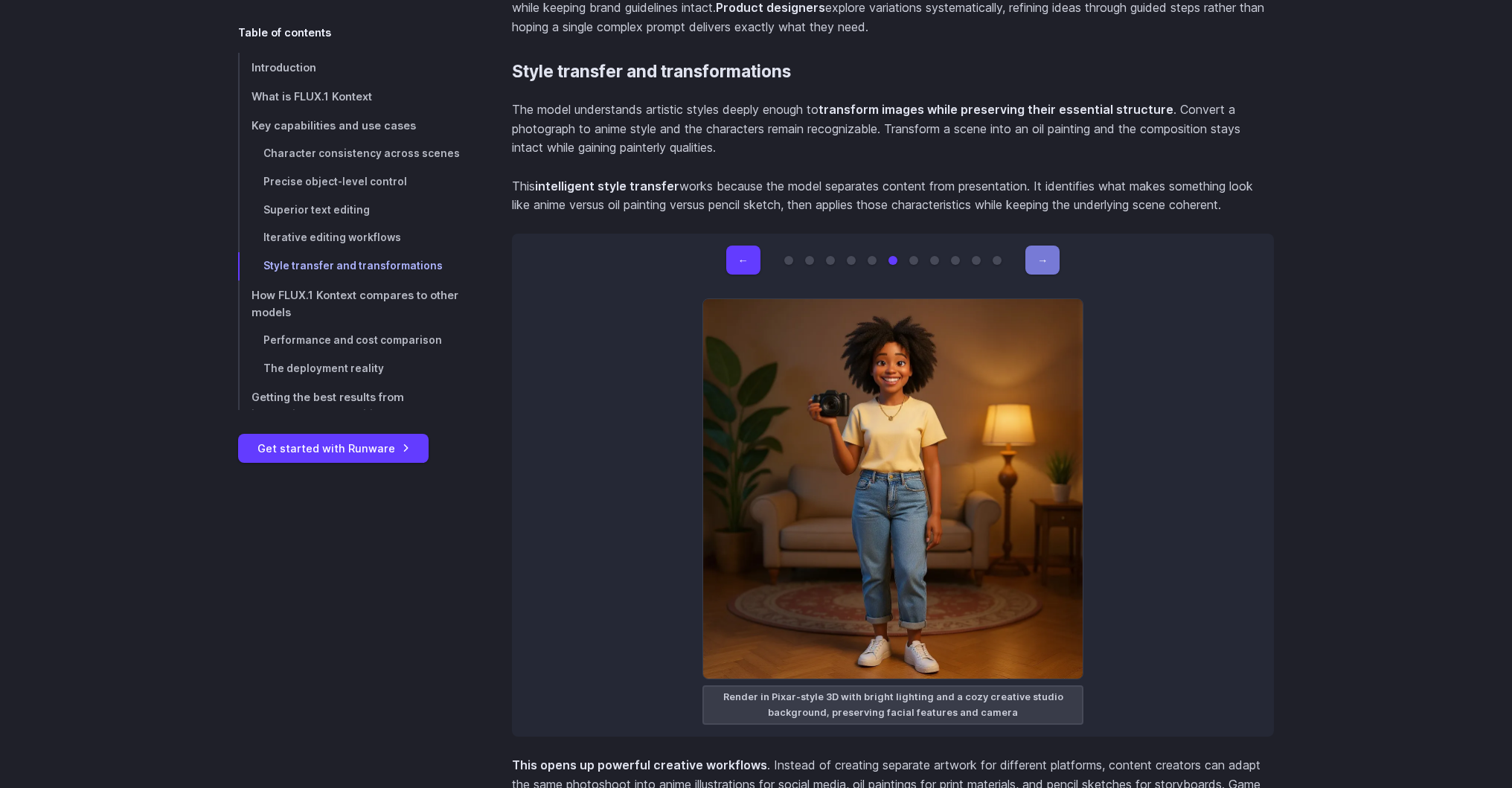 click on "→" at bounding box center [1042, 260] 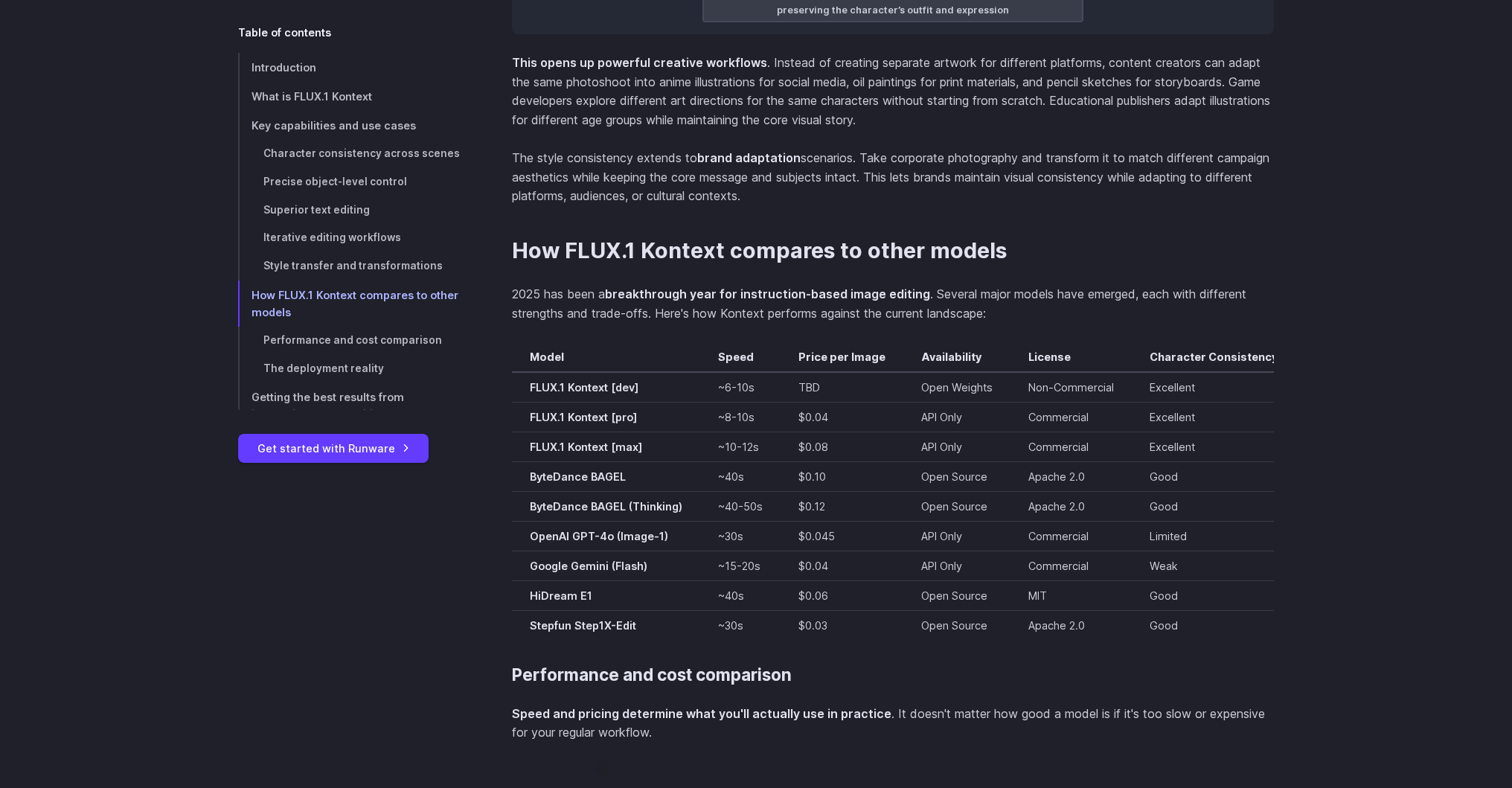 scroll, scrollTop: 10452, scrollLeft: 0, axis: vertical 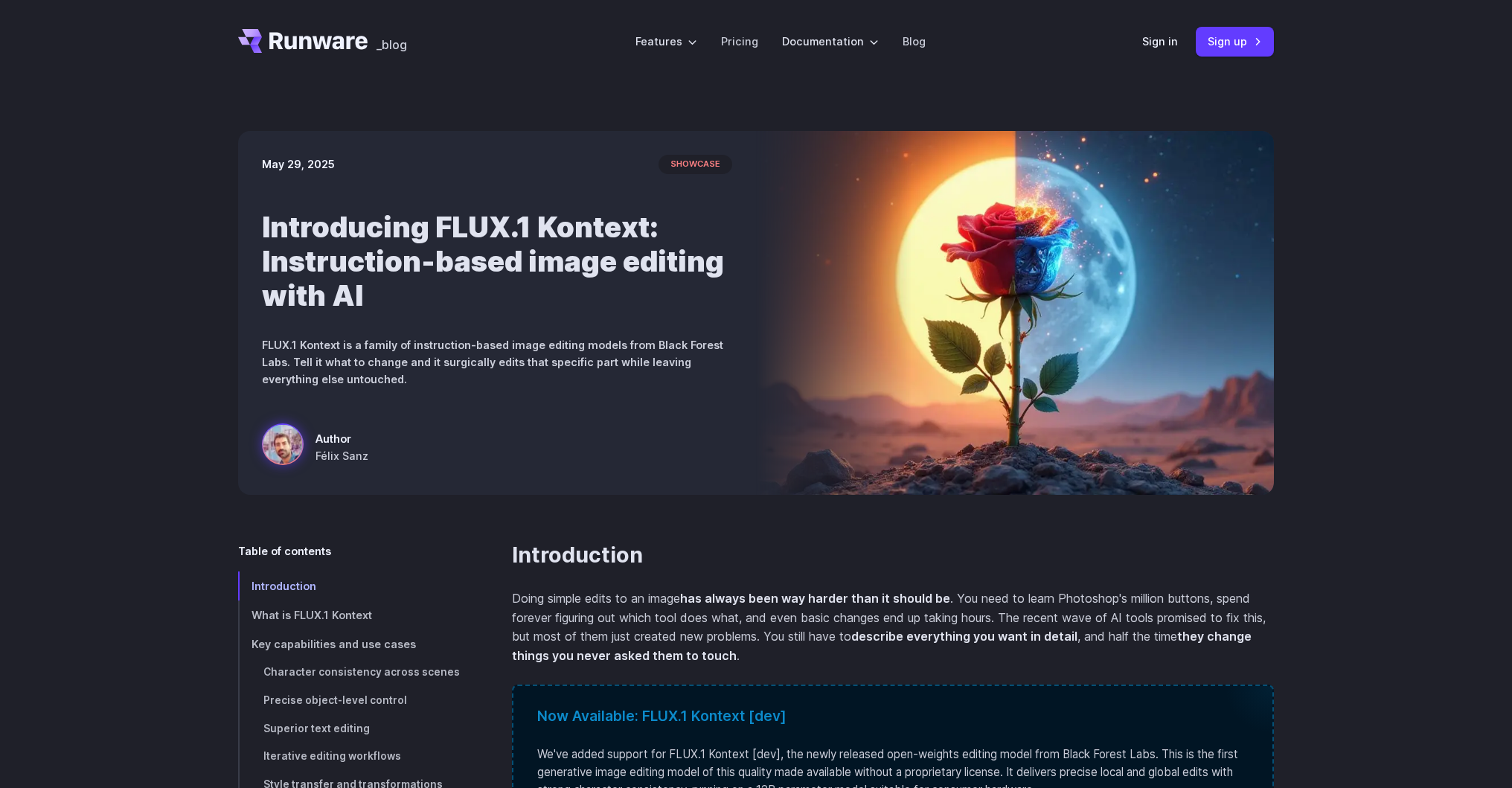 click on "[DATE]   showcase     Introducing FLUX.1 Kontext: Instruction-based image editing with AI   FLUX.1 Kontext is a family of instruction-based image editing models from Black Forest Labs. Tell it what to change and it surgically edits that specific part while leaving everything else untouched.                      Author   [FIRST] [LAST]" at bounding box center (756, 313) 